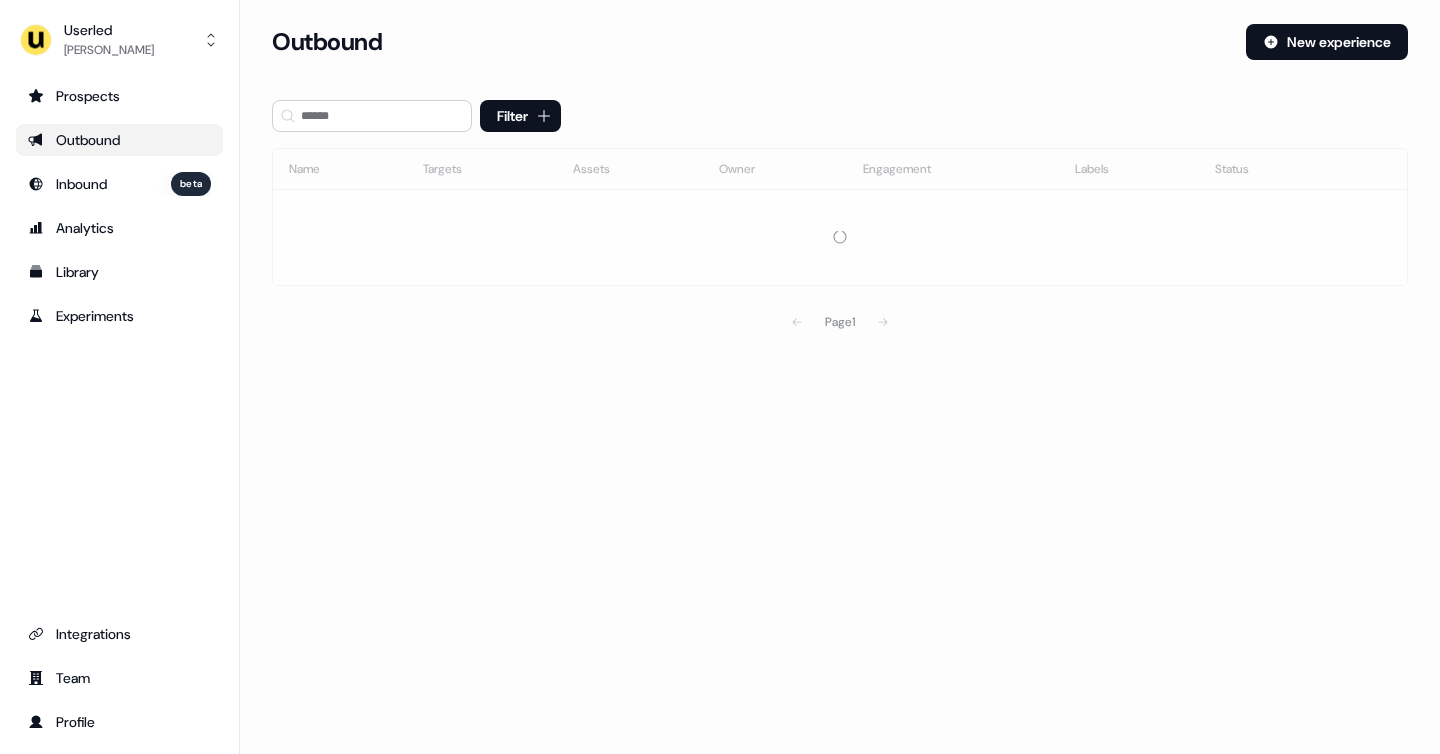 scroll, scrollTop: 0, scrollLeft: 0, axis: both 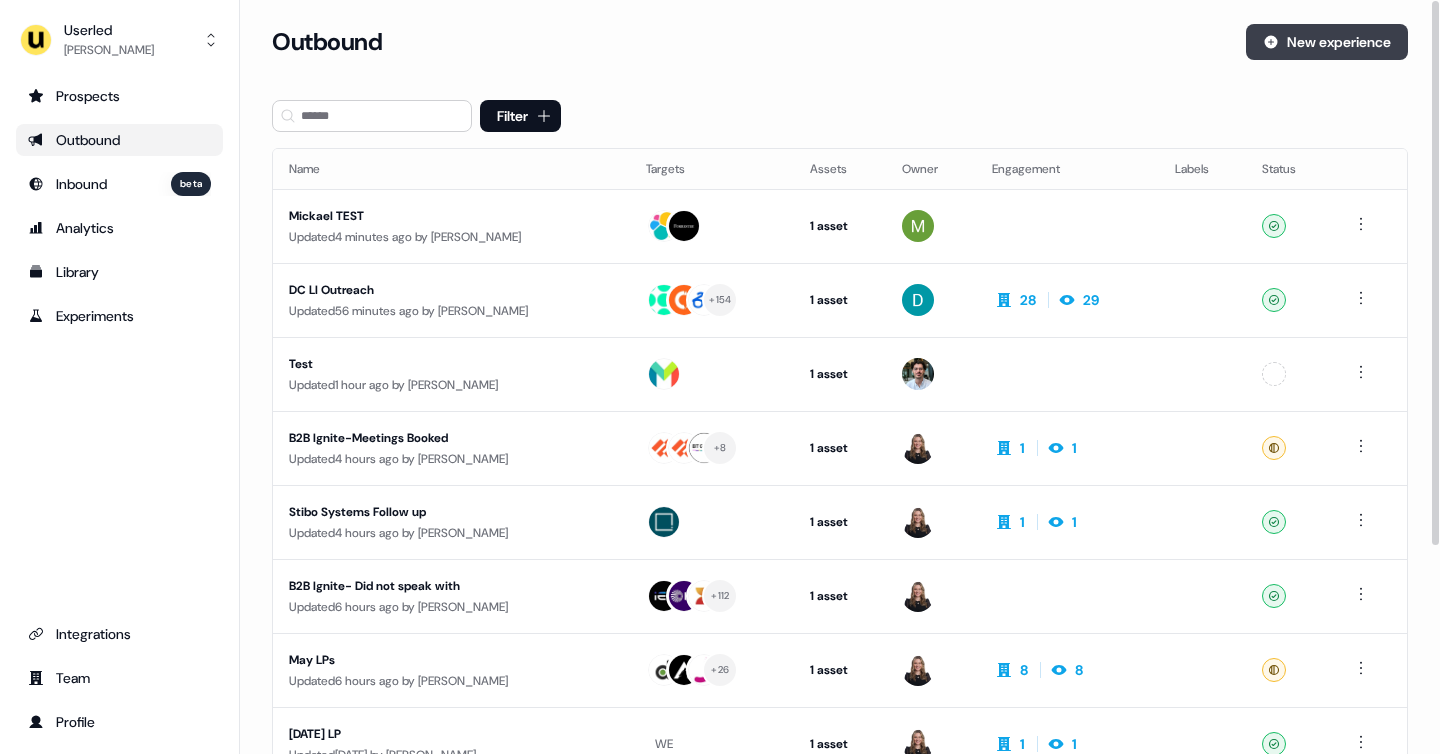 click on "New experience" at bounding box center (1327, 42) 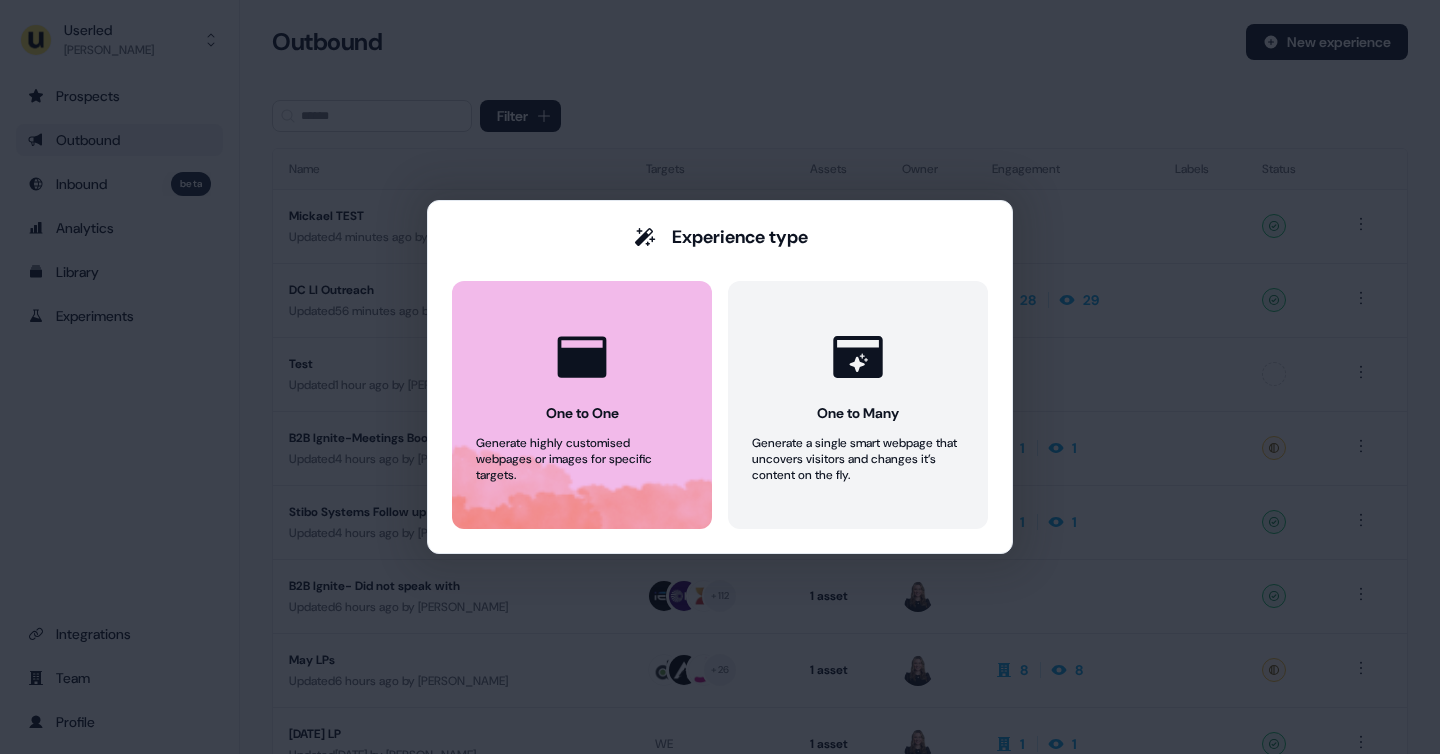 click on "One to One Generate highly customised webpages or images for specific targets." at bounding box center [582, 405] 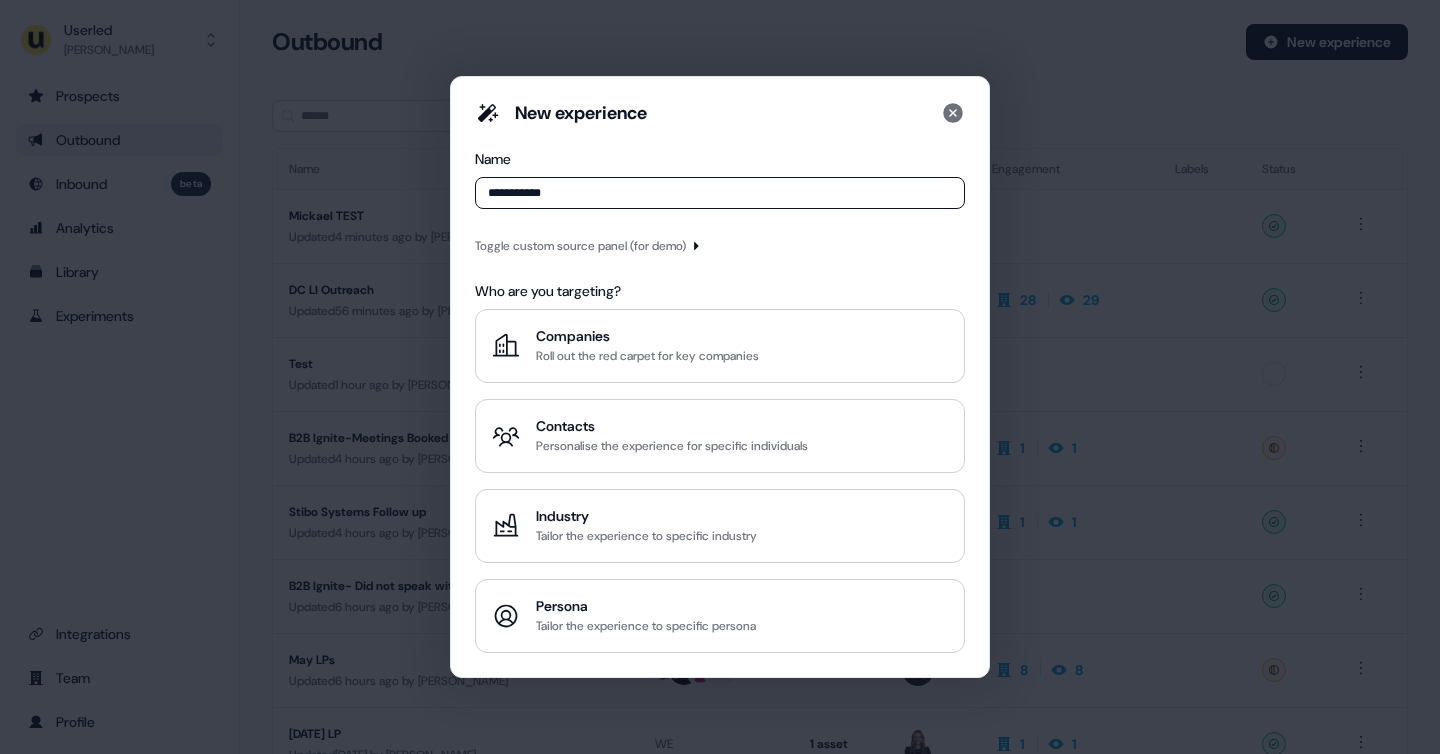 type on "**********" 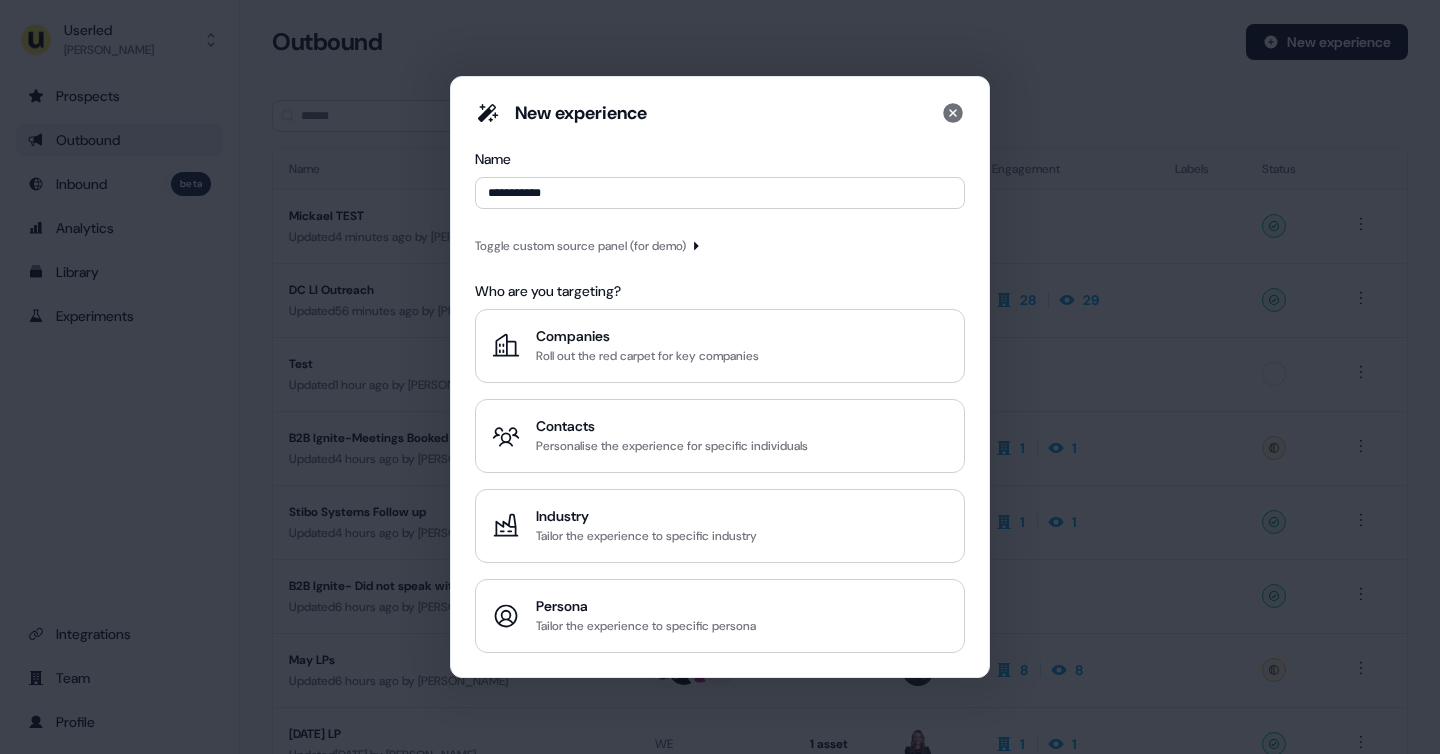 click on "Toggle custom source panel (for demo)" at bounding box center (580, 246) 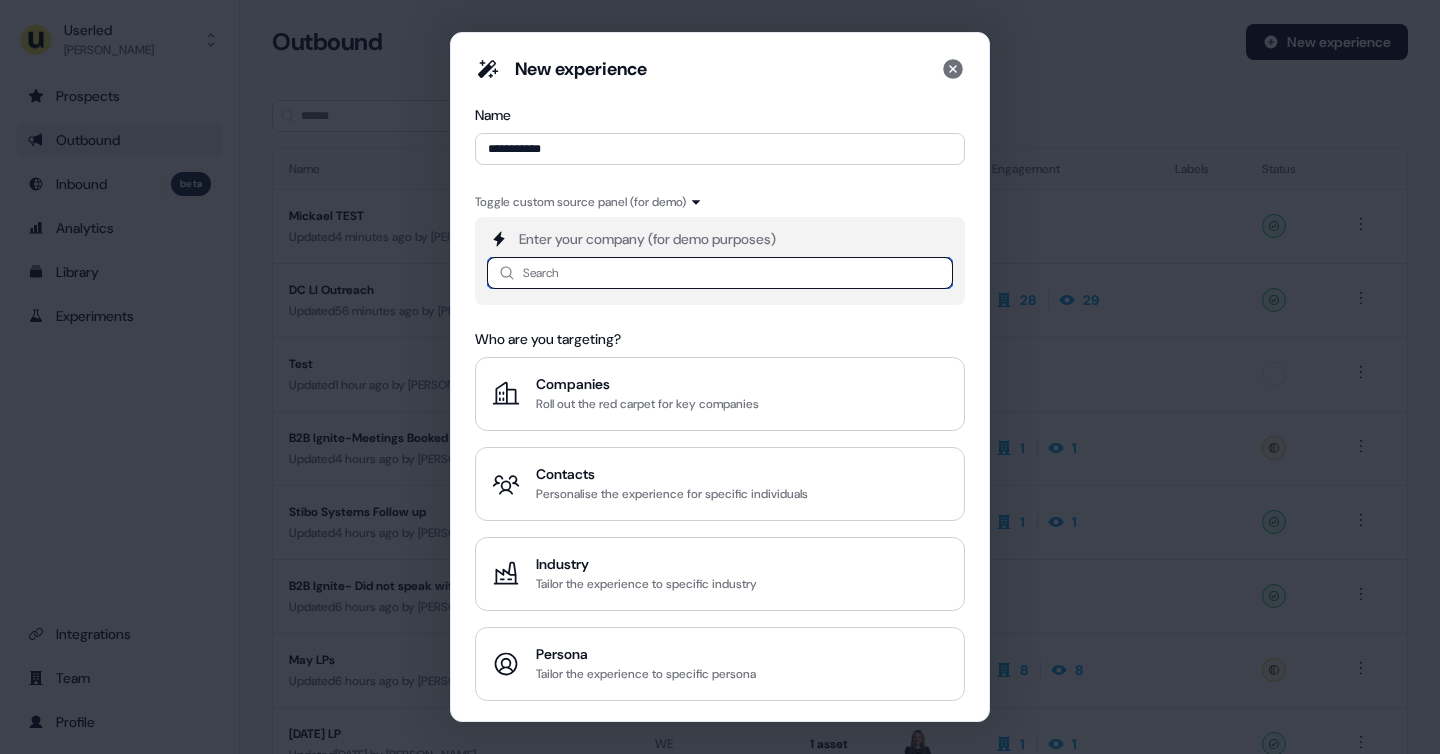 click at bounding box center (720, 273) 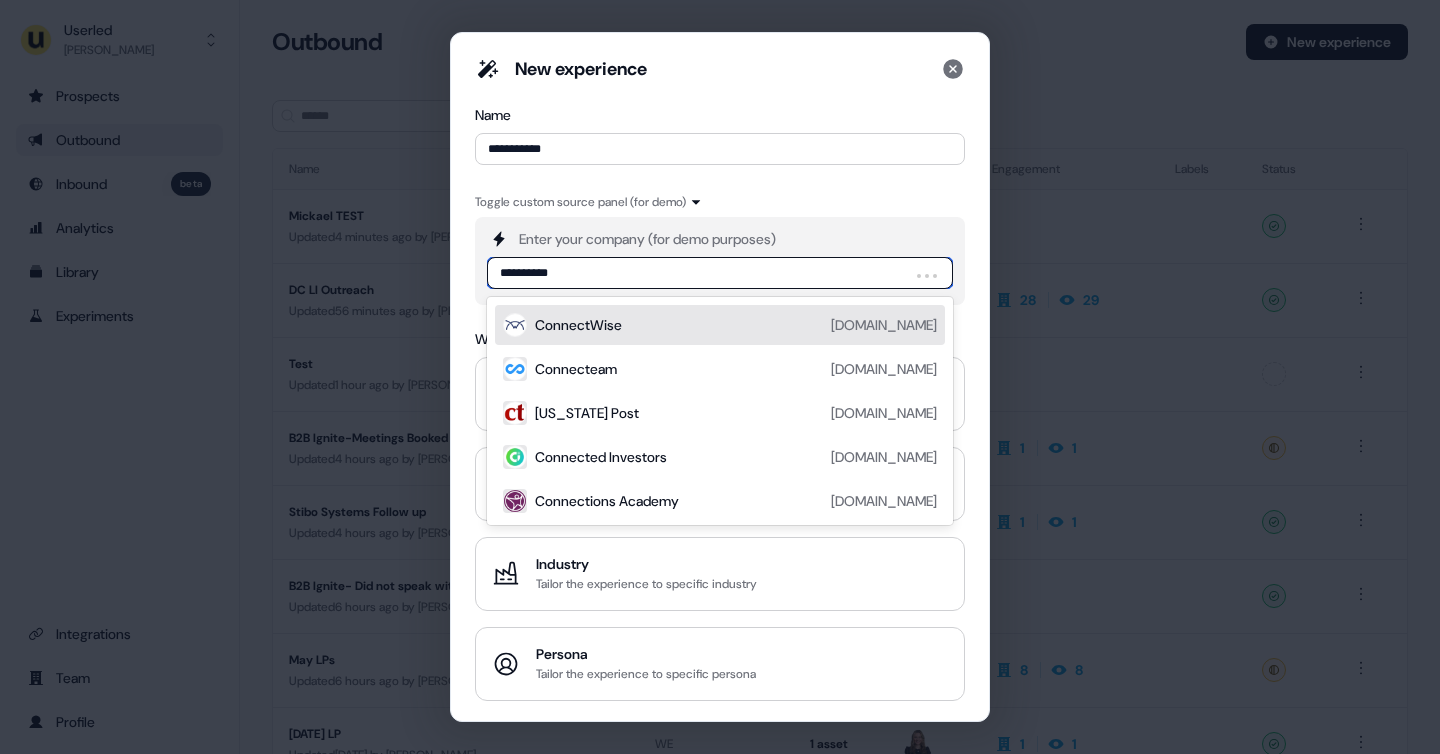 type on "**********" 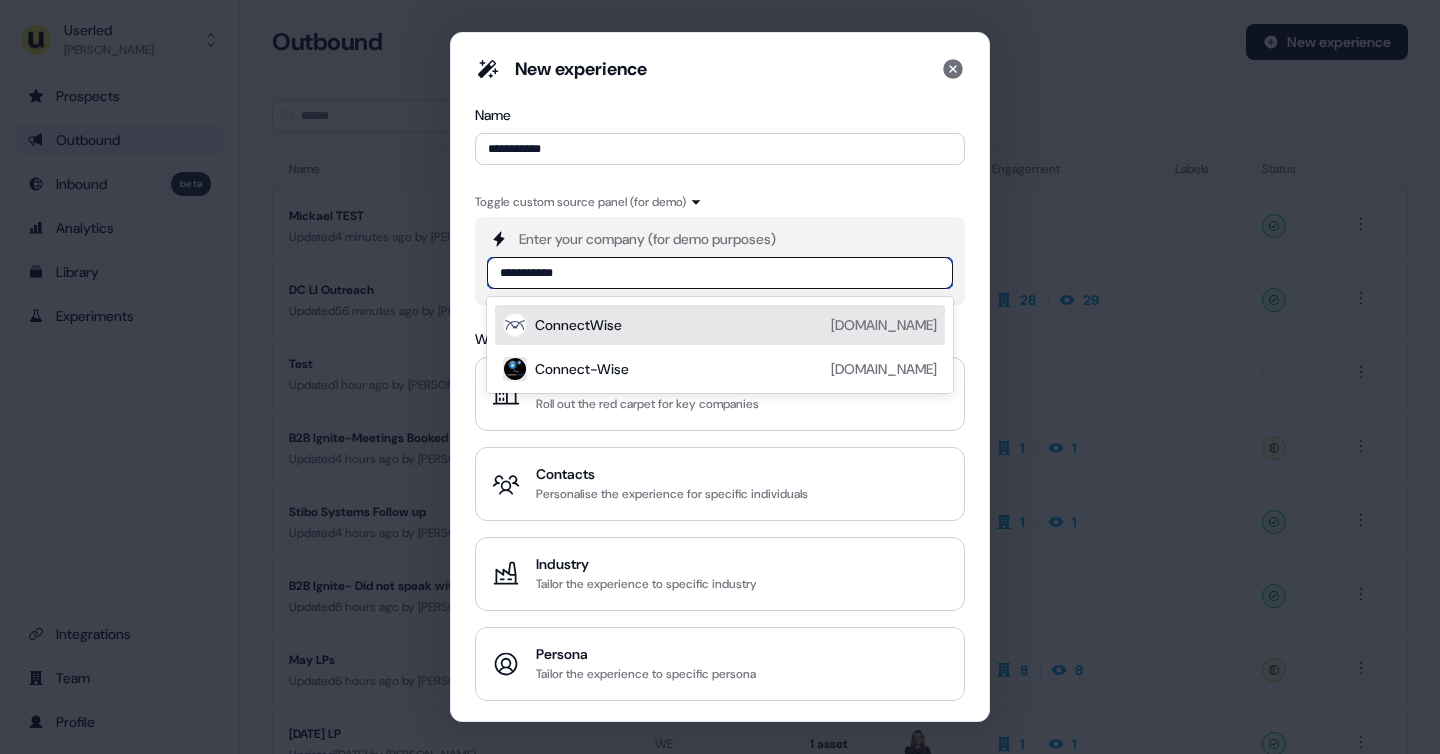 click on "ConnectWise" at bounding box center (578, 325) 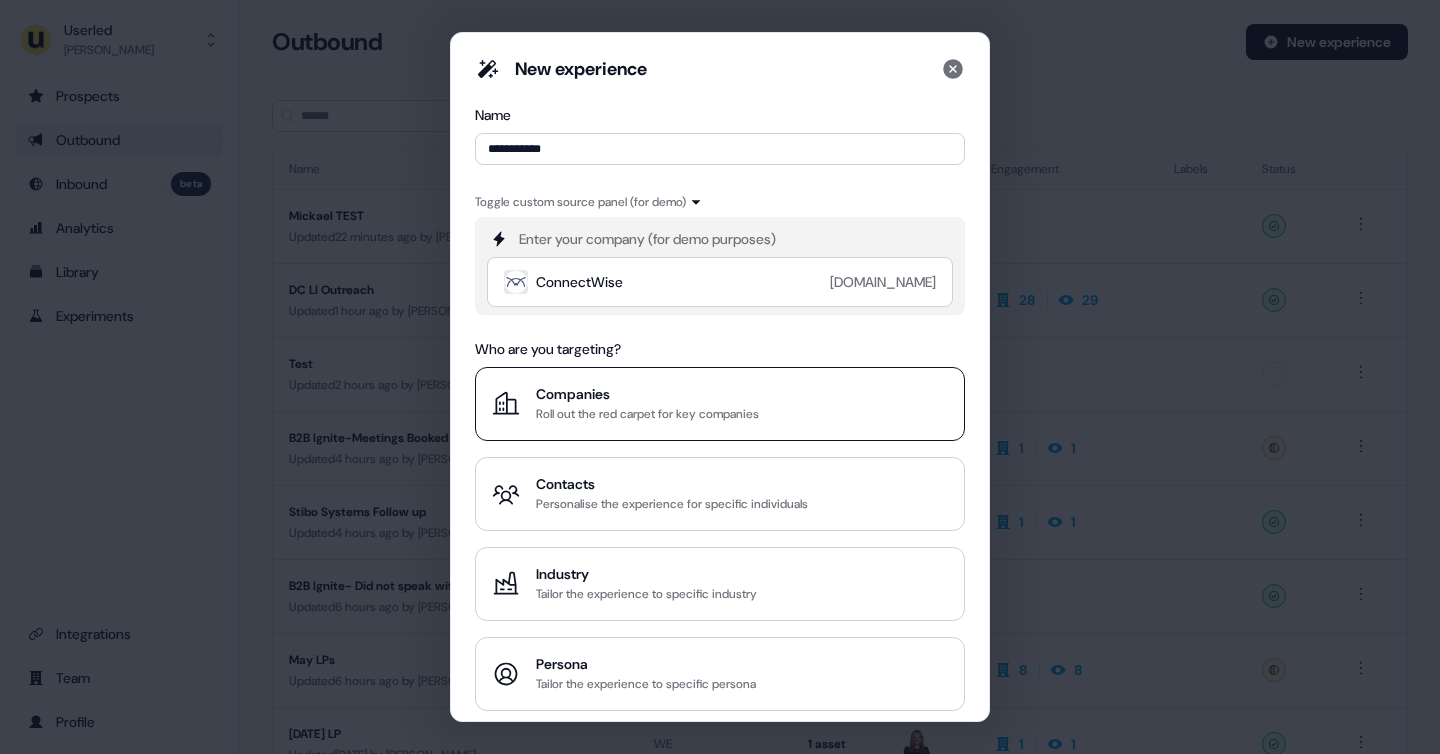 click on "Companies Roll out the red carpet for key companies" at bounding box center [720, 404] 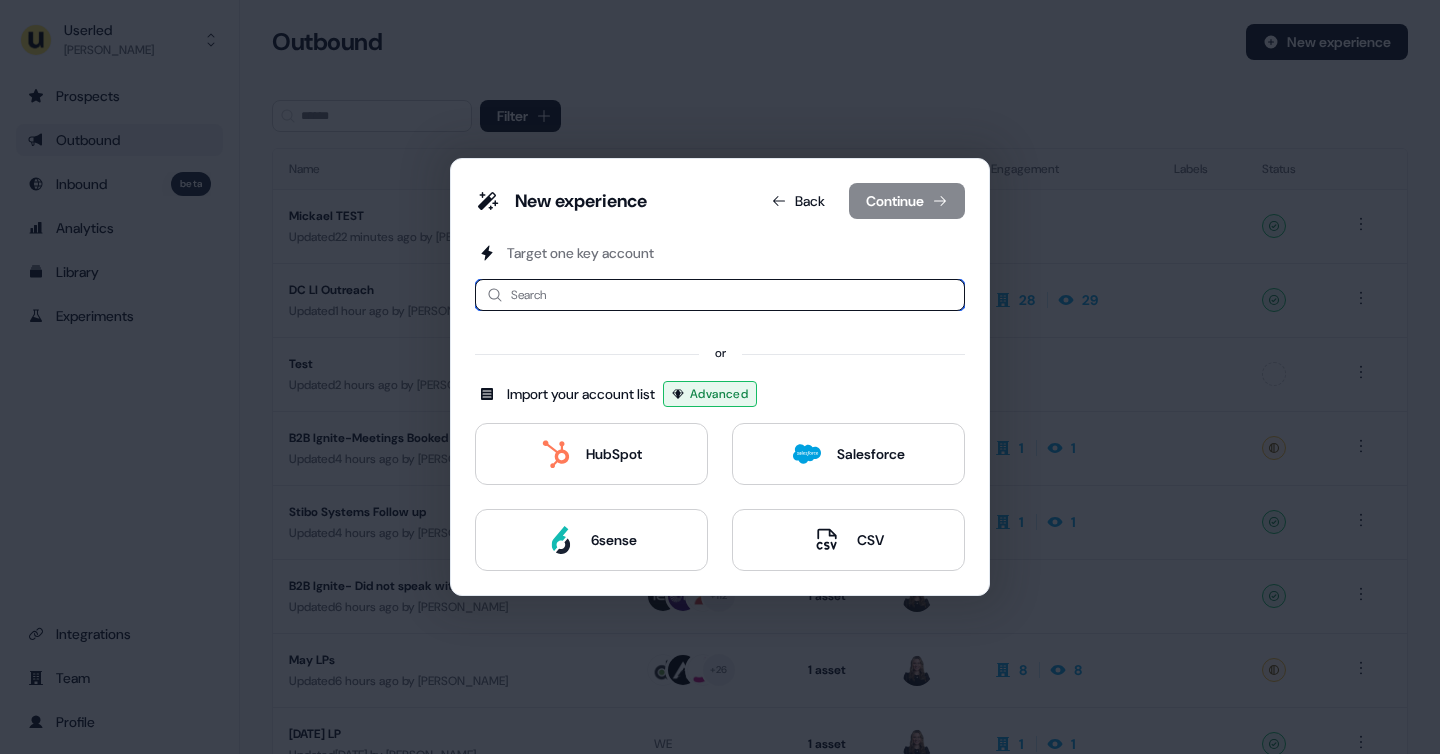 click at bounding box center [720, 295] 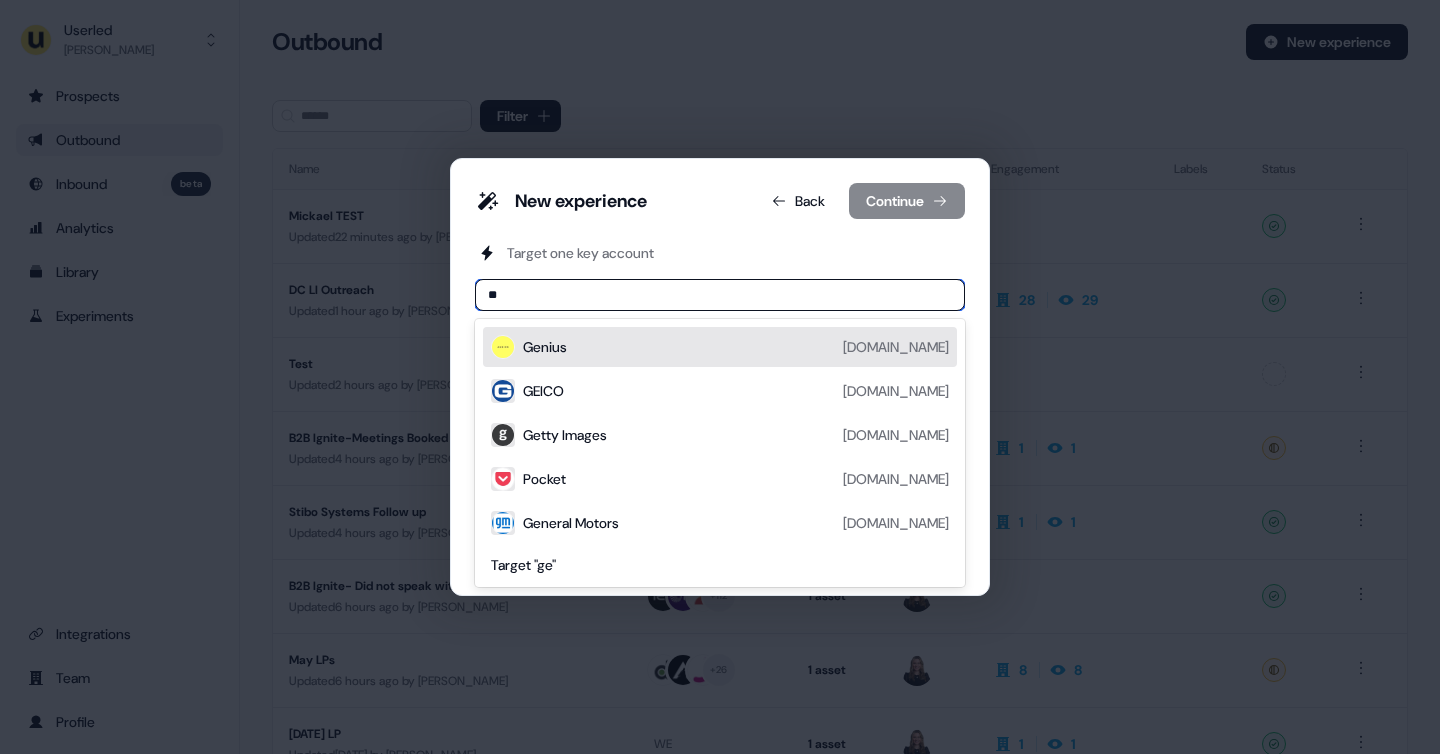 type on "***" 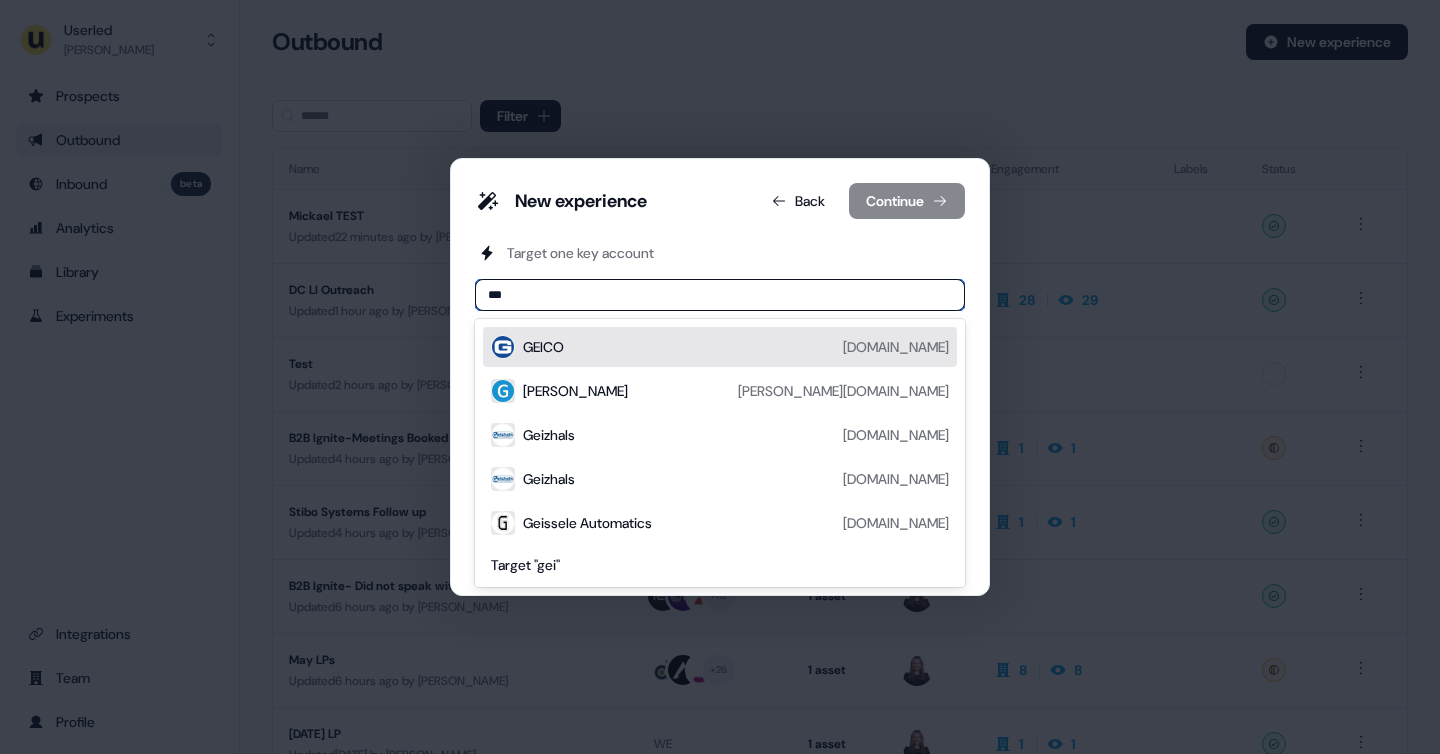 click on "GEICO geico.com" at bounding box center (736, 347) 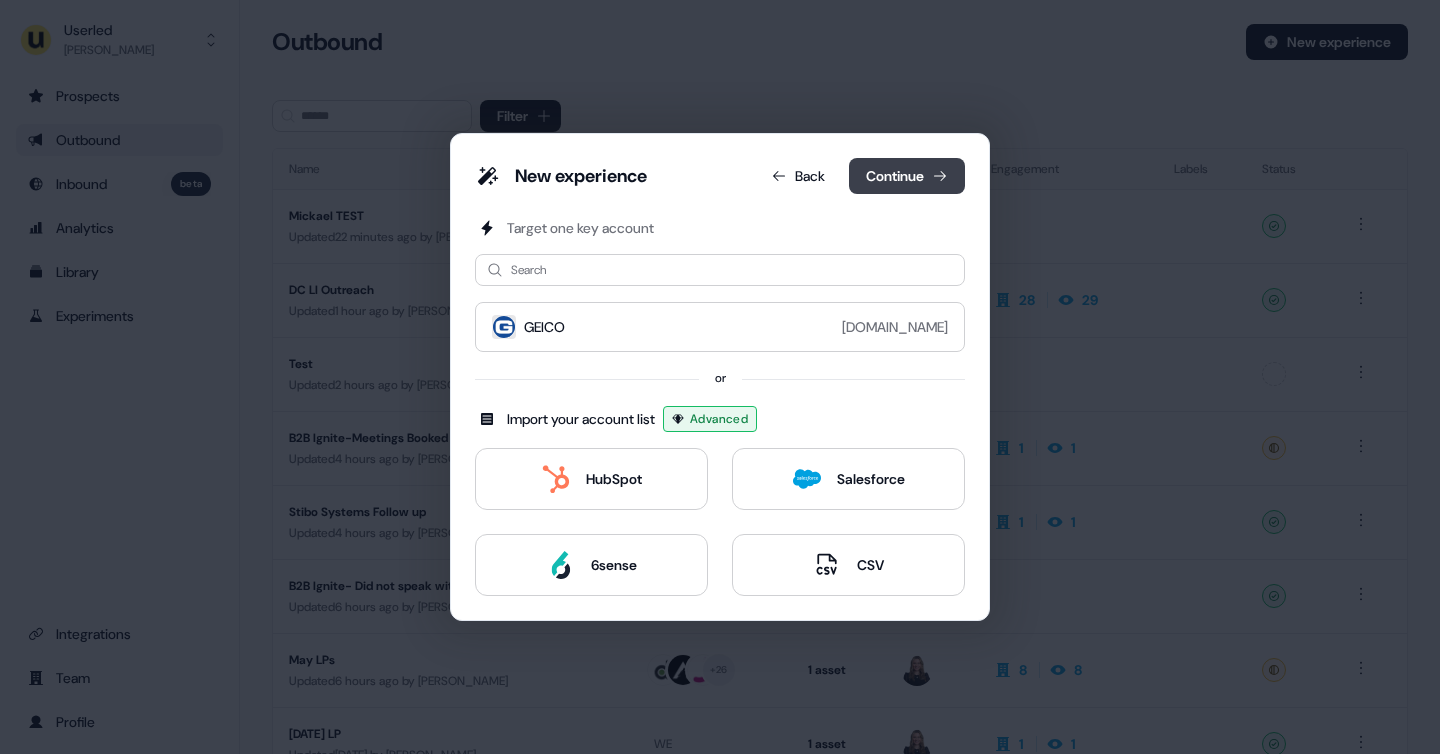 click on "Continue" at bounding box center (907, 176) 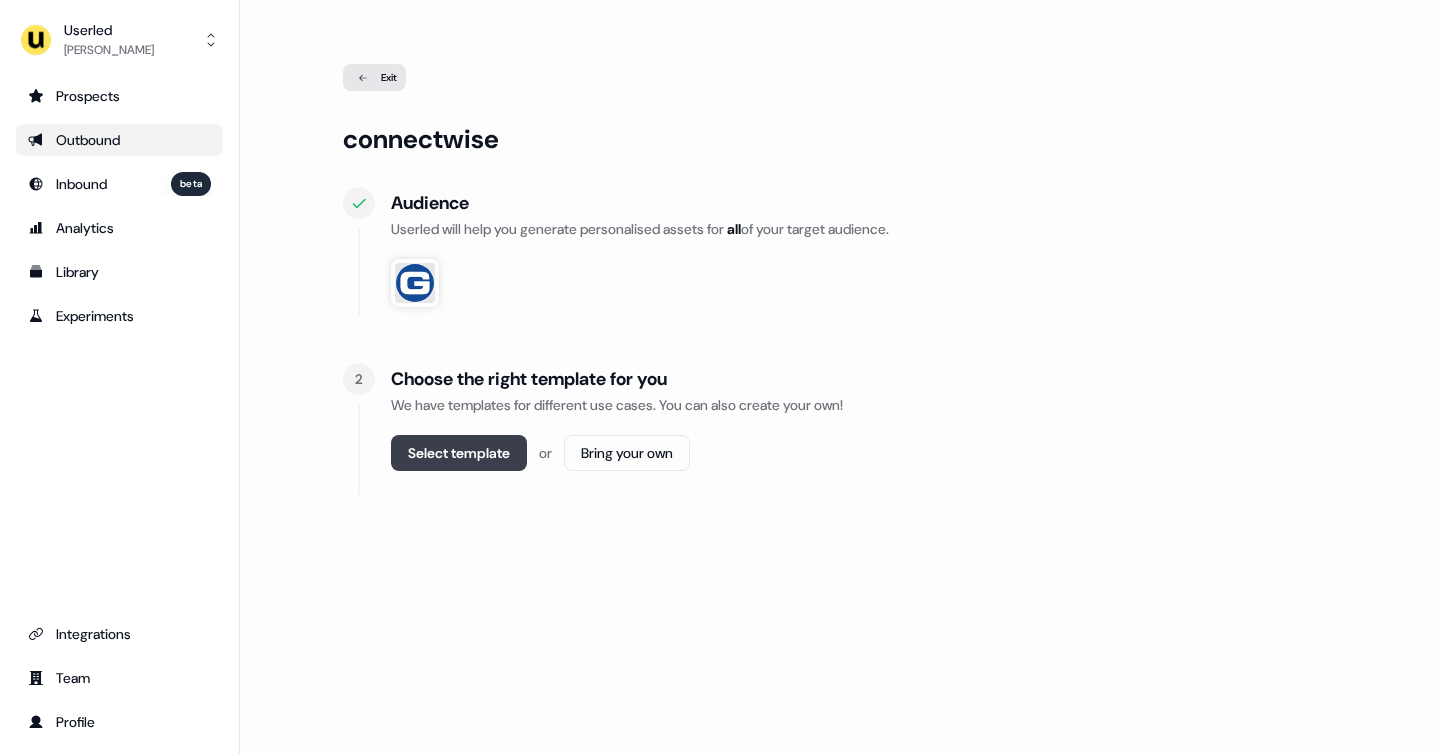 click on "Select template" at bounding box center [459, 453] 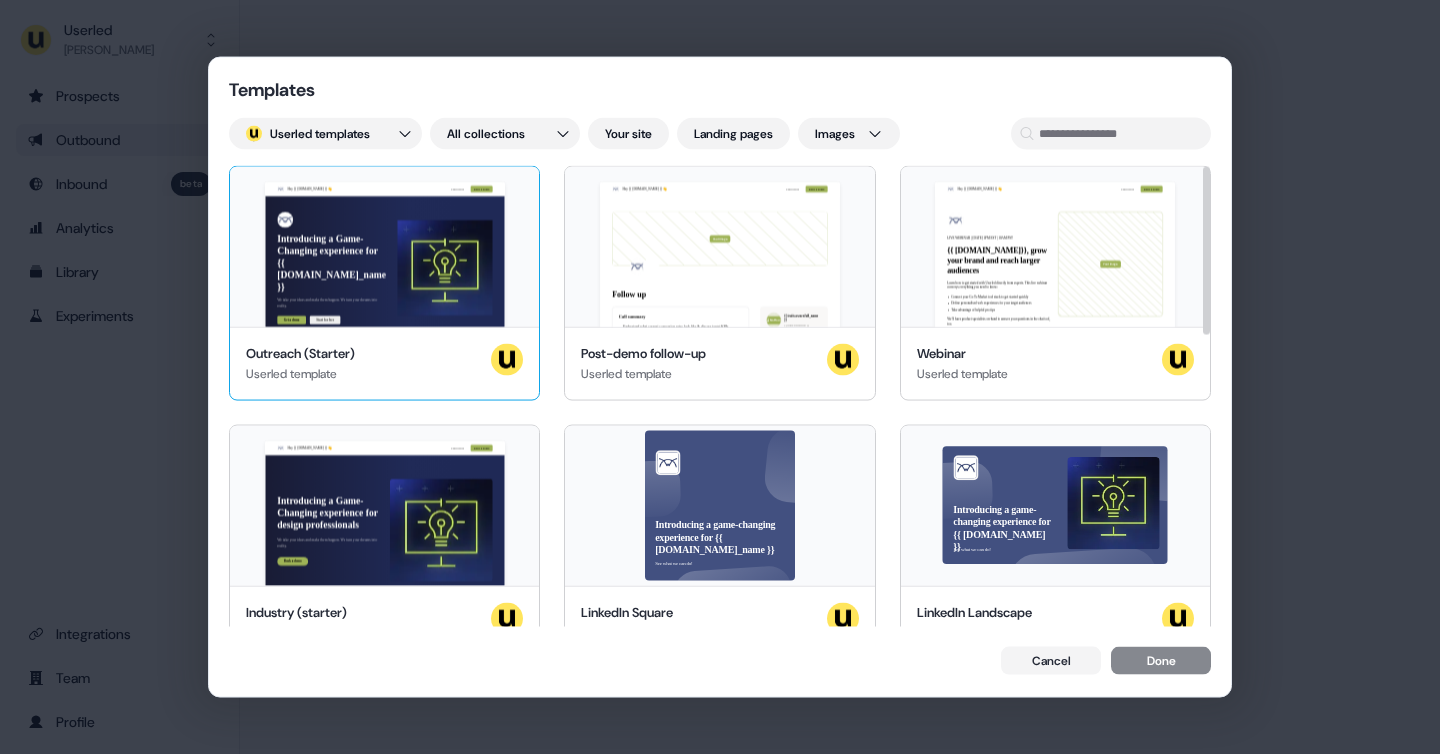 click on "Hey {{ traits.account.name }} 👋 Learn more Book a demo Introducing a Game-Changing experience for {{ traits.account.company_name }} We take your ideas and make them happen. We turn your dreams into reality. Get a demo Start for free {{ traits.account.company_name }}, join our team of incredible partners" at bounding box center [384, 247] 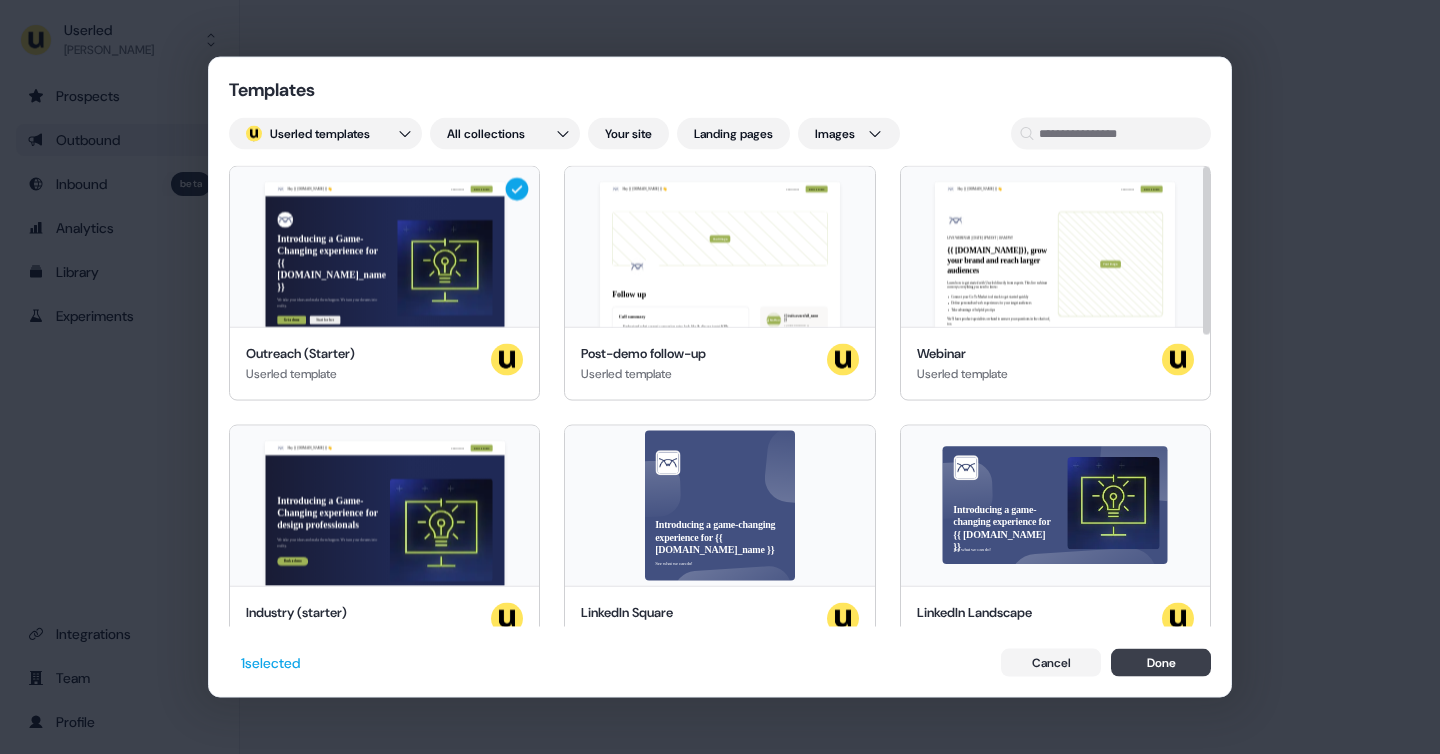 click on "Done" at bounding box center [1161, 662] 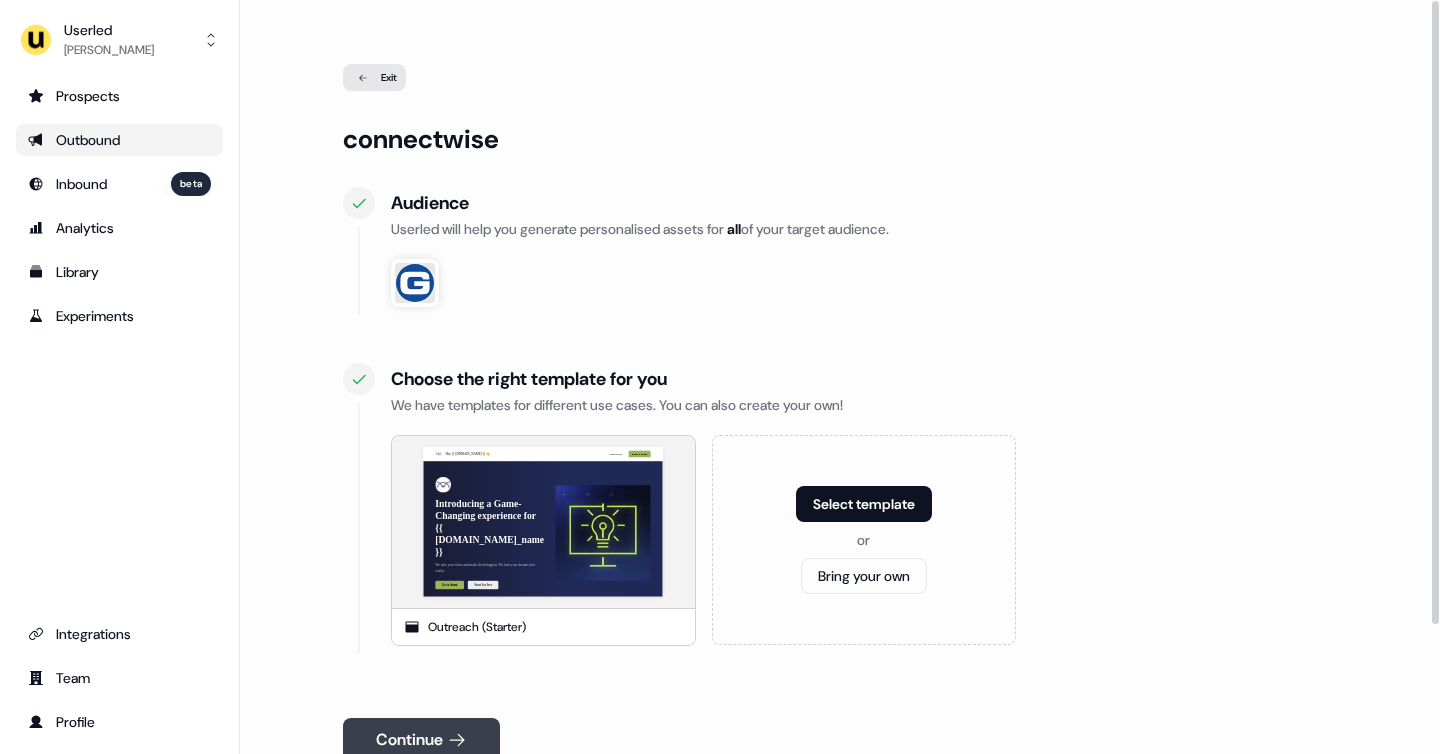 click 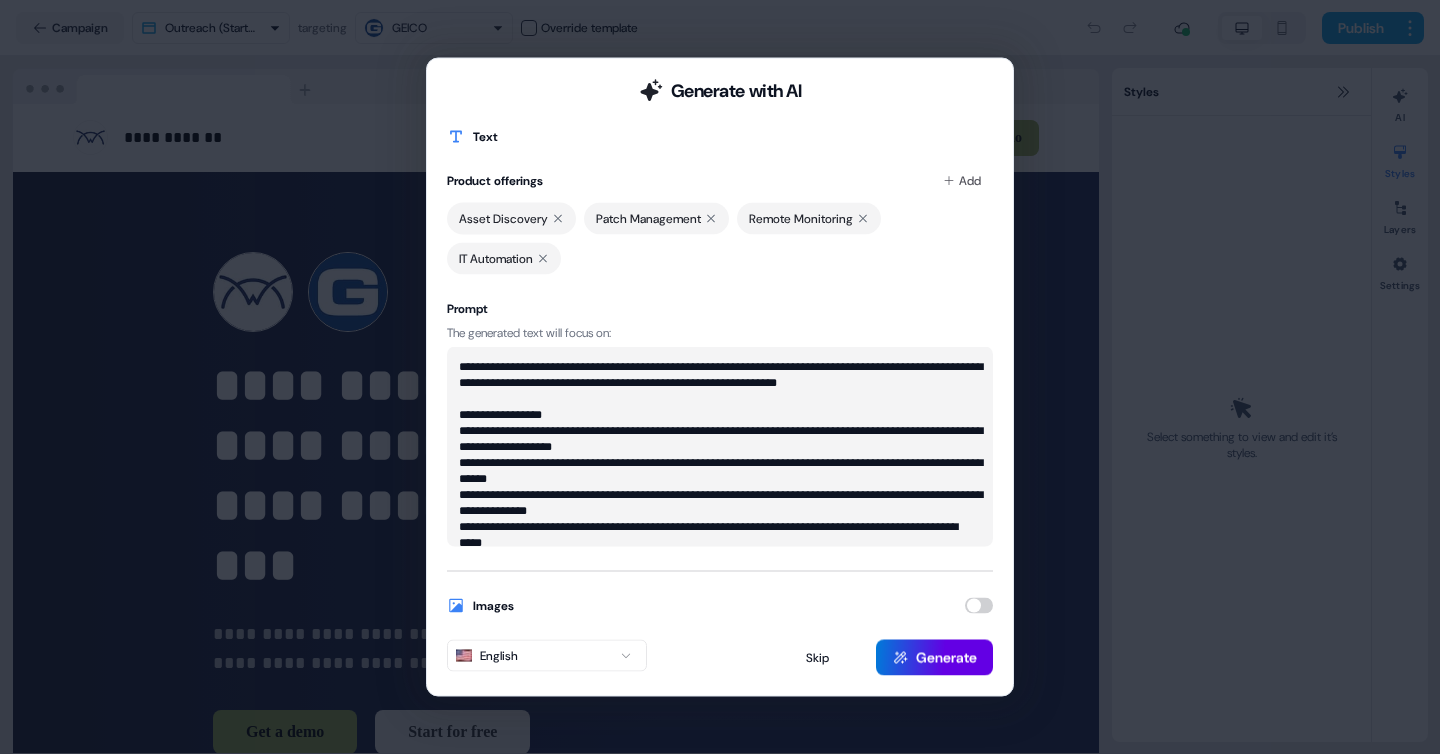 scroll, scrollTop: 16, scrollLeft: 0, axis: vertical 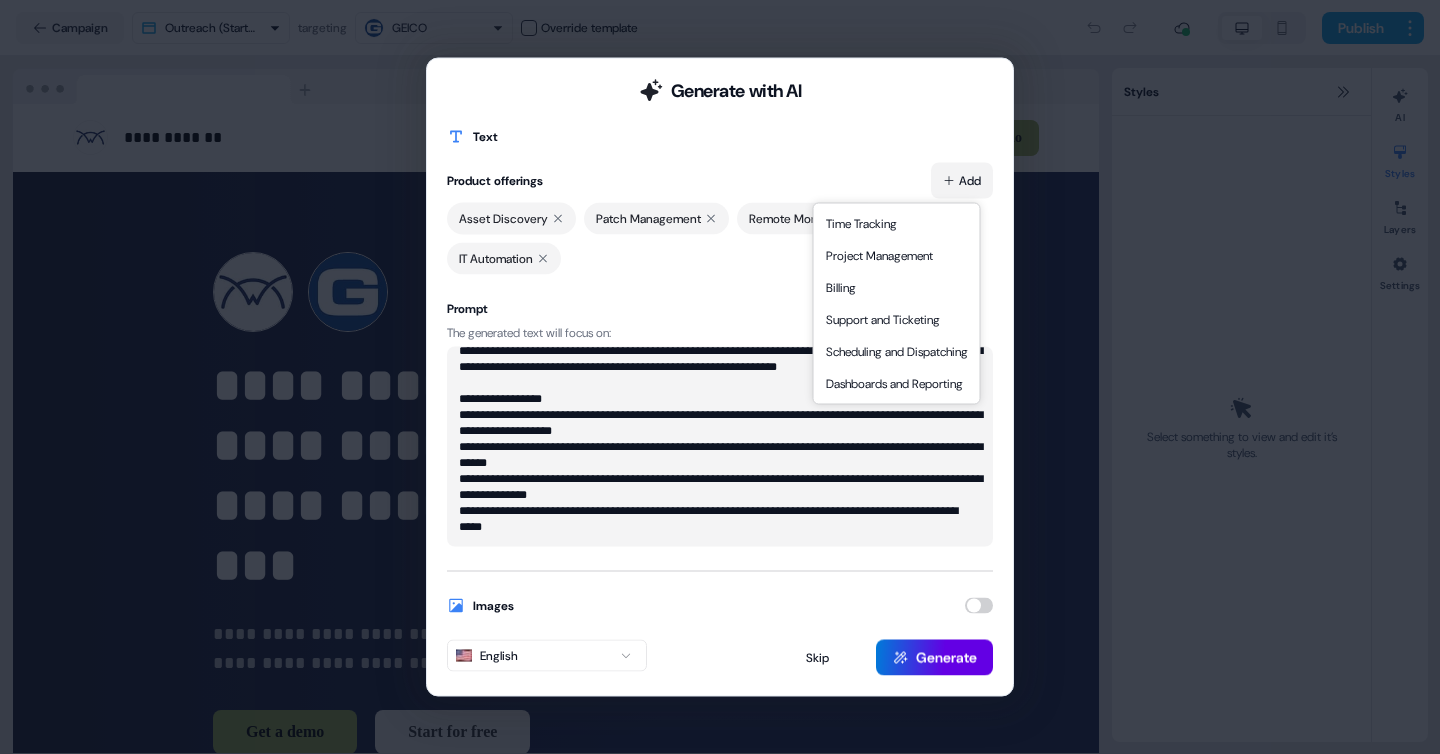 click on "**********" at bounding box center (720, 377) 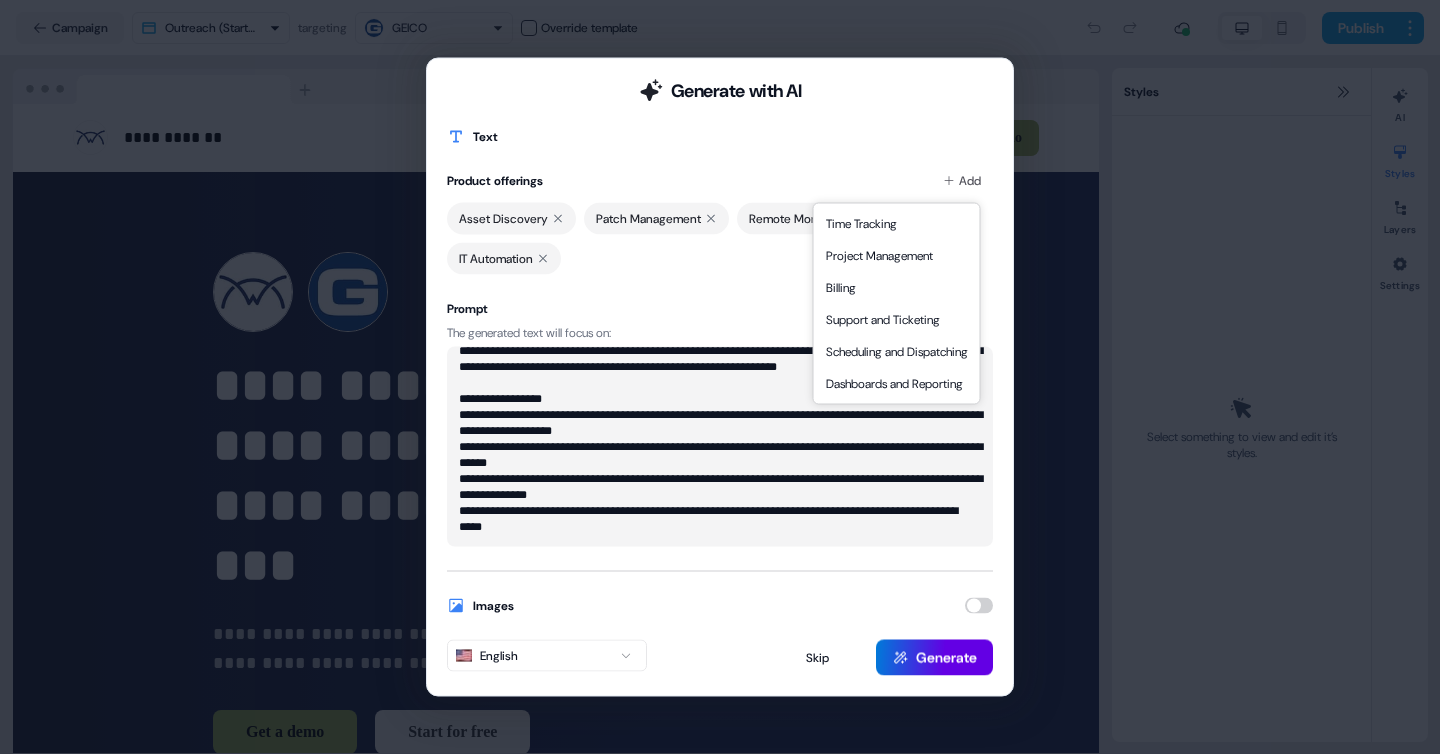 click on "**********" at bounding box center (720, 377) 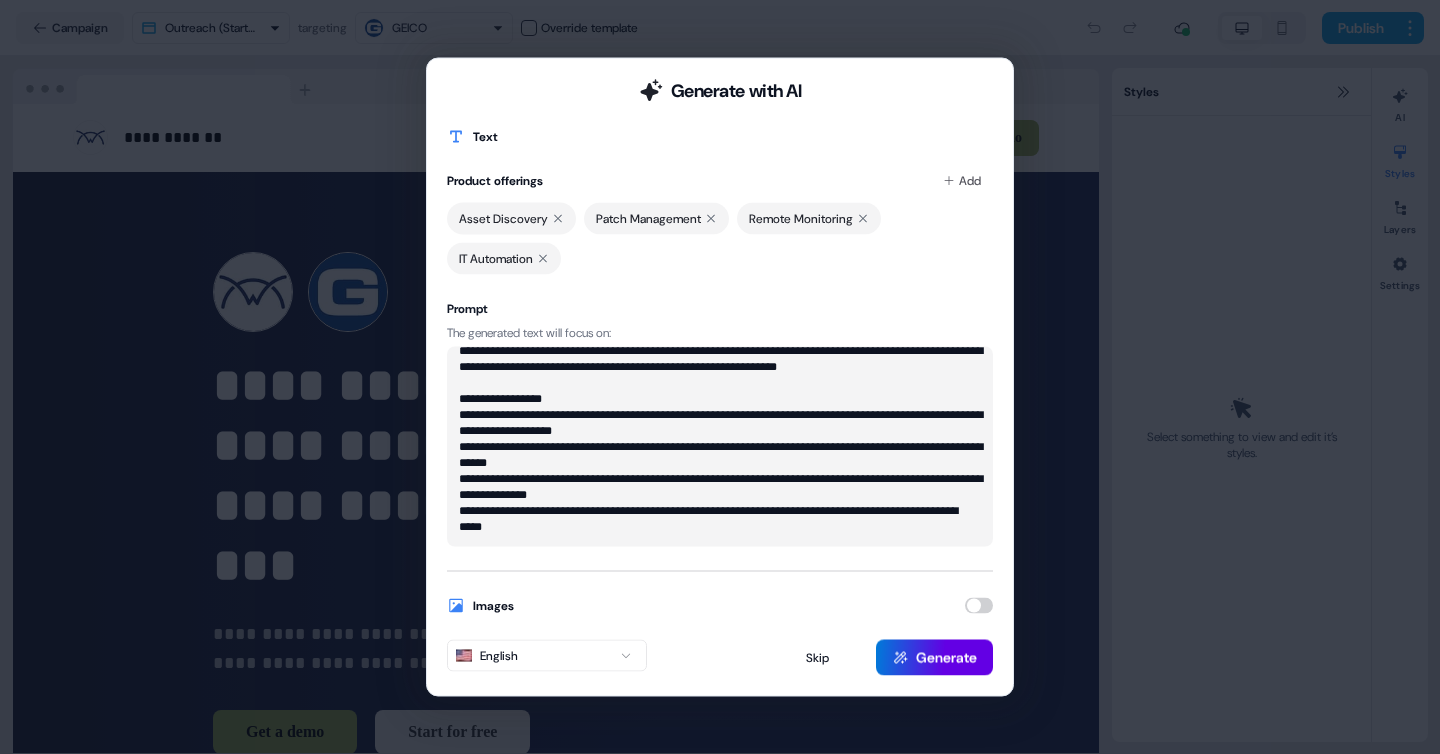 click 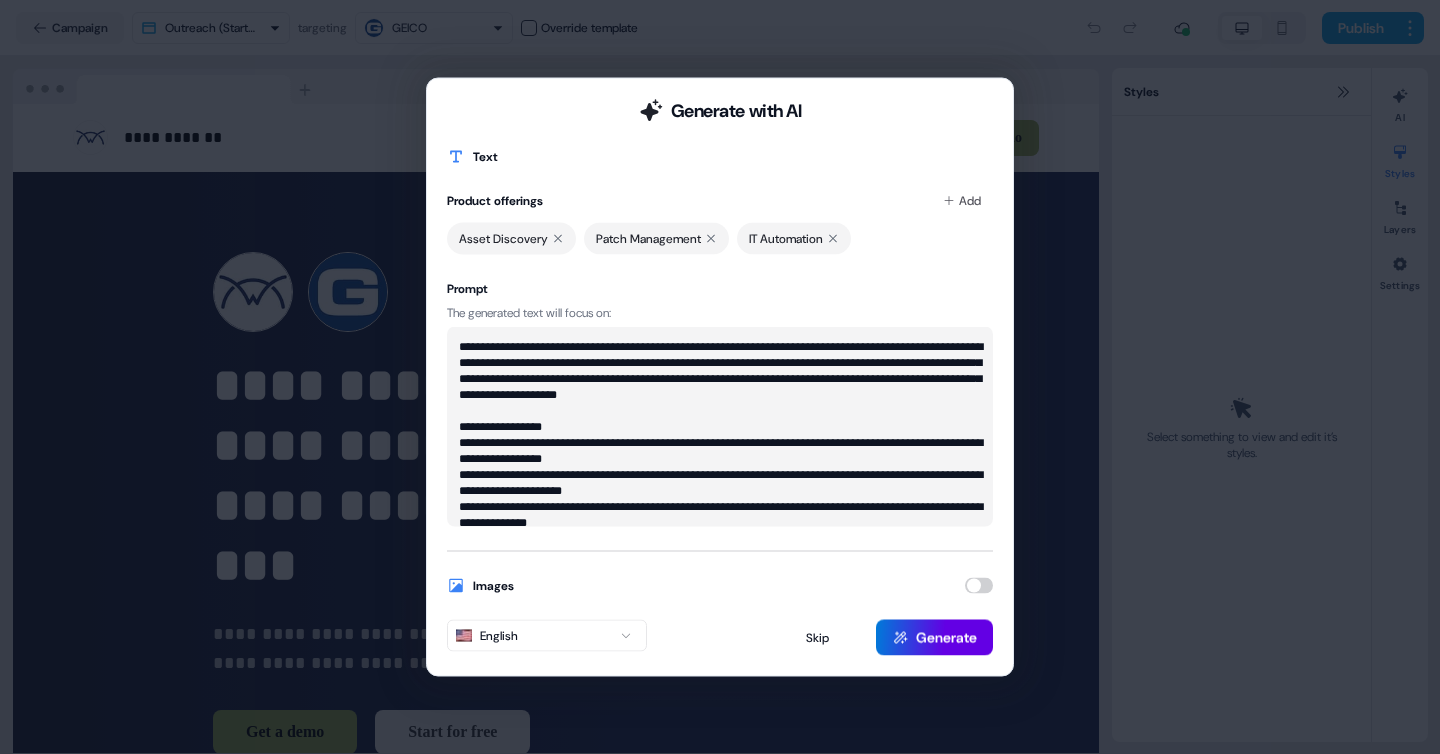 click at bounding box center (979, 586) 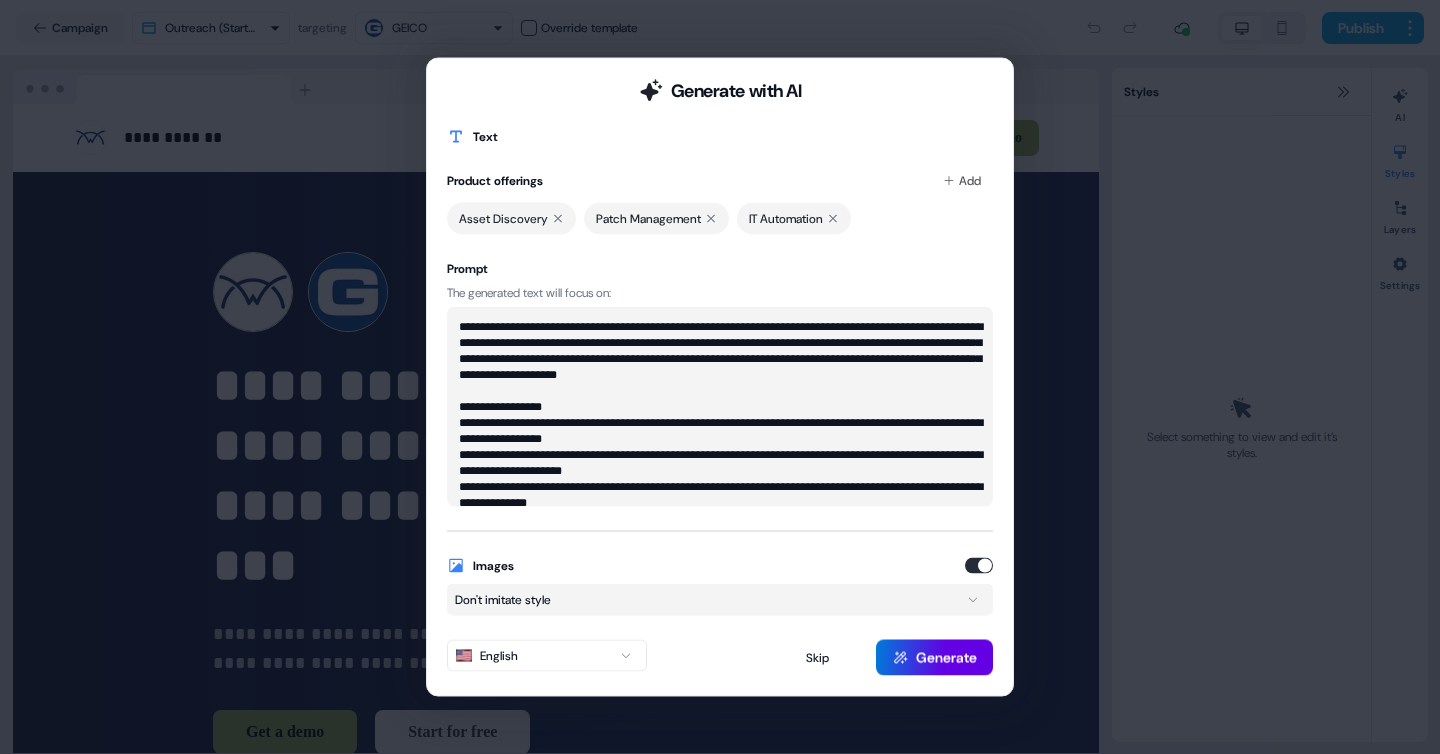 click on "**********" at bounding box center (720, 377) 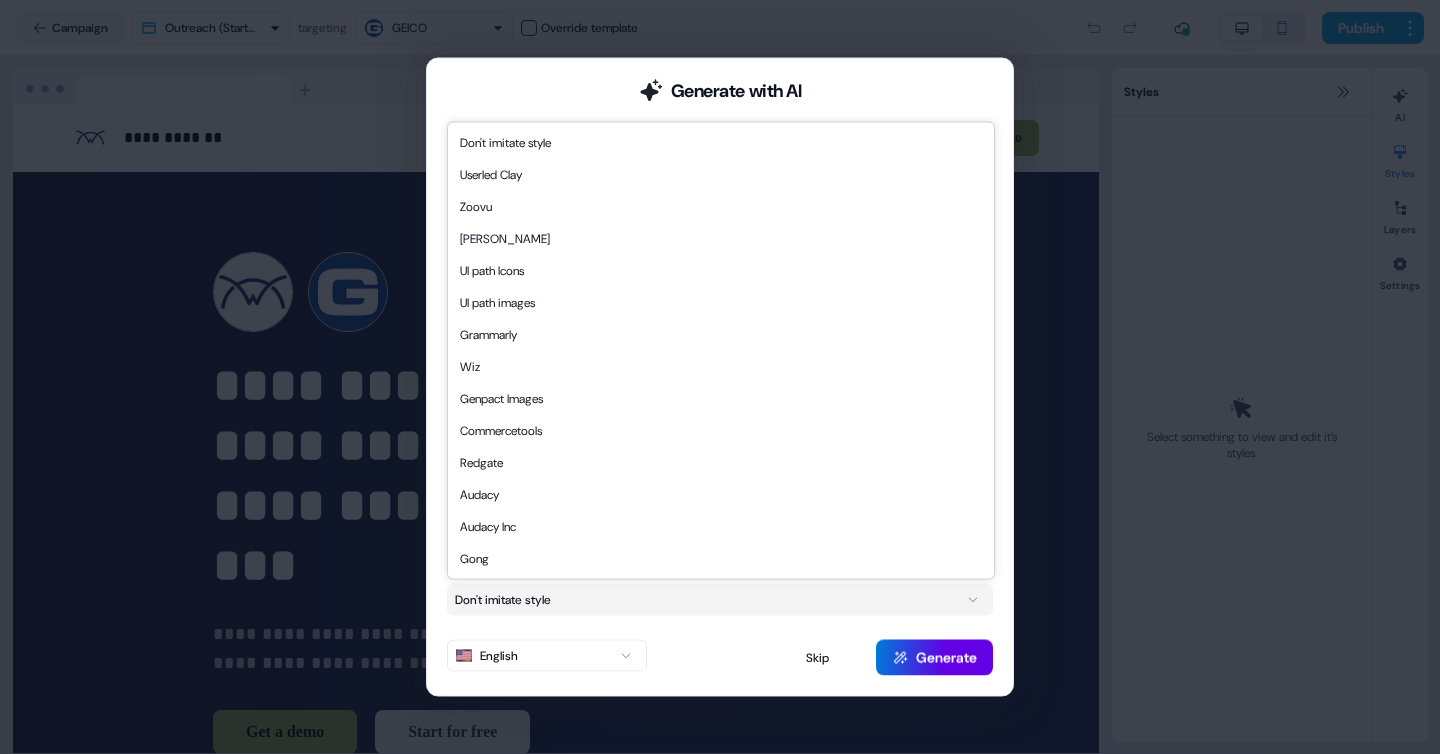 click on "**********" at bounding box center [720, 377] 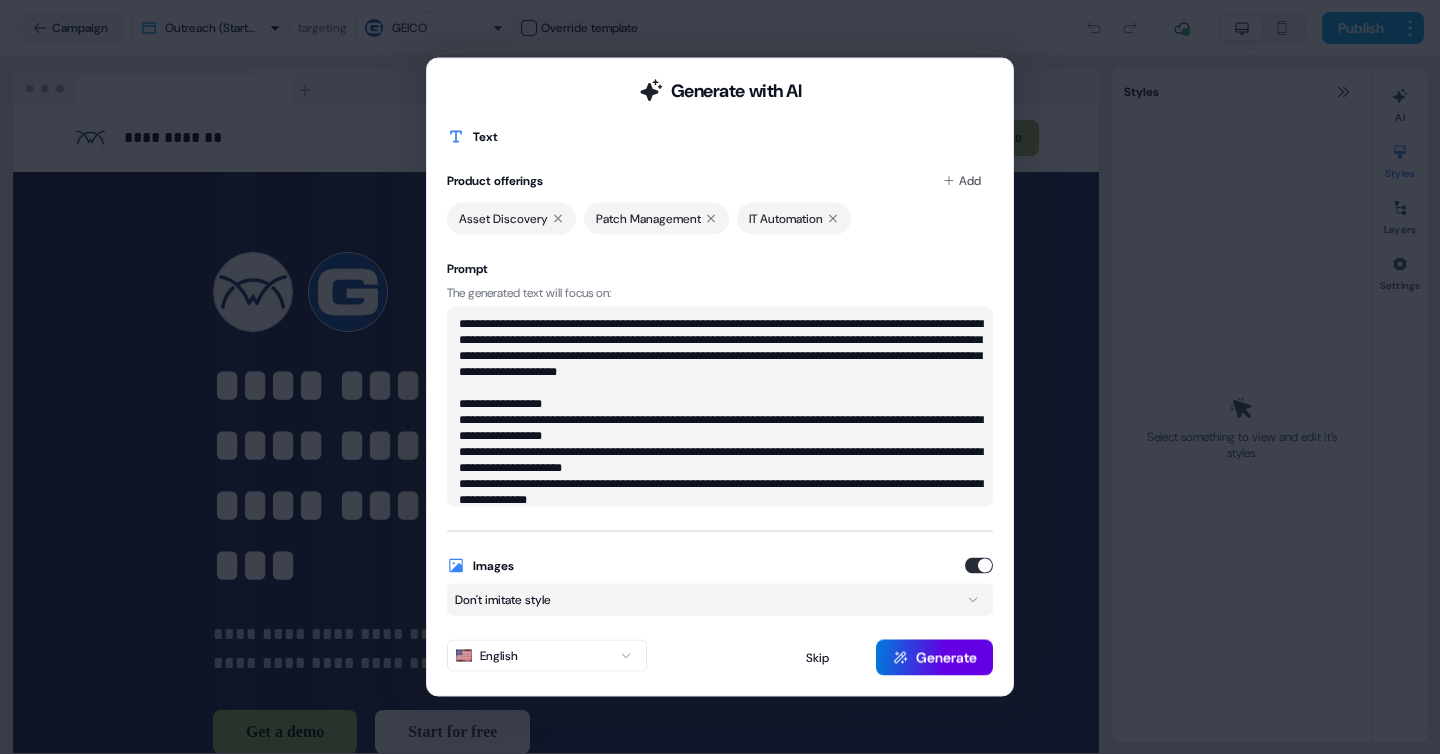 scroll, scrollTop: 0, scrollLeft: 0, axis: both 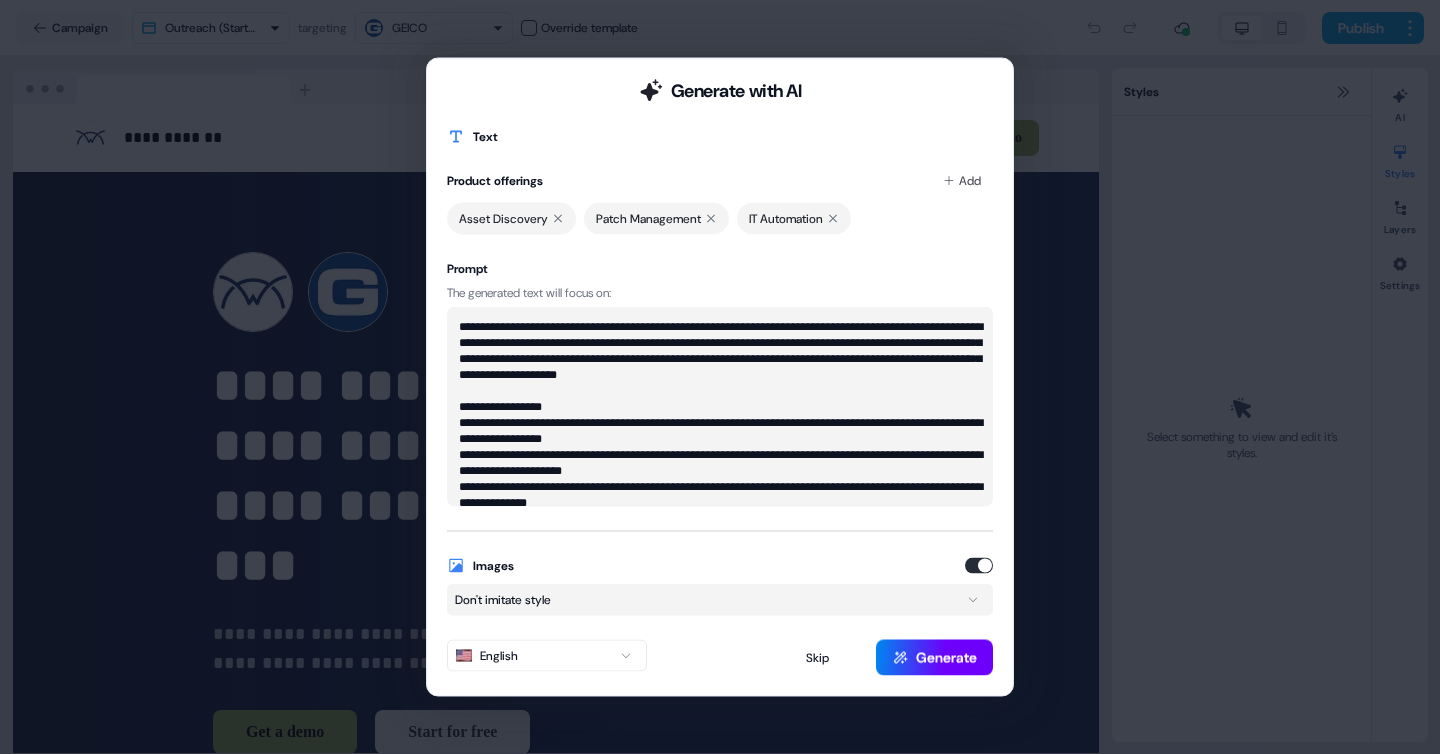 click on "Generate" at bounding box center (934, 658) 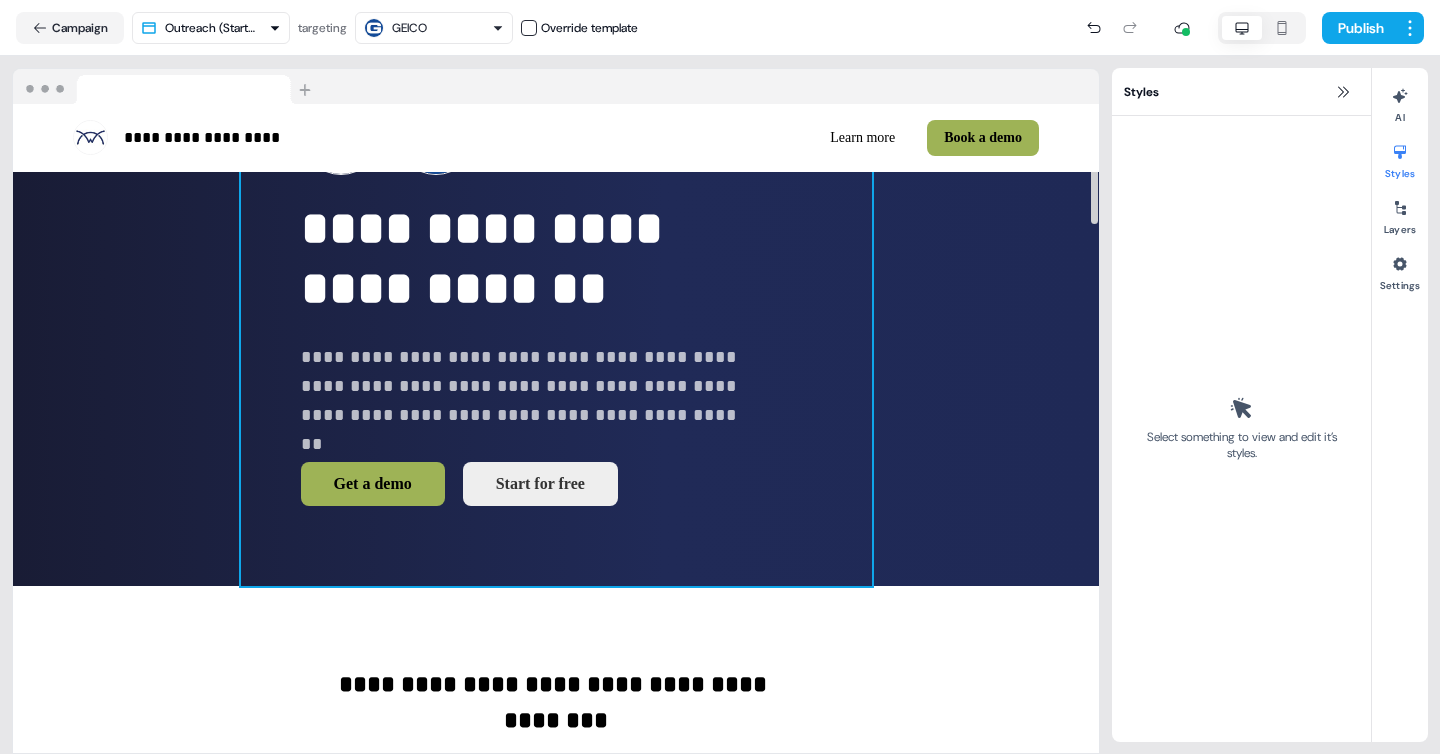 scroll, scrollTop: 96, scrollLeft: 0, axis: vertical 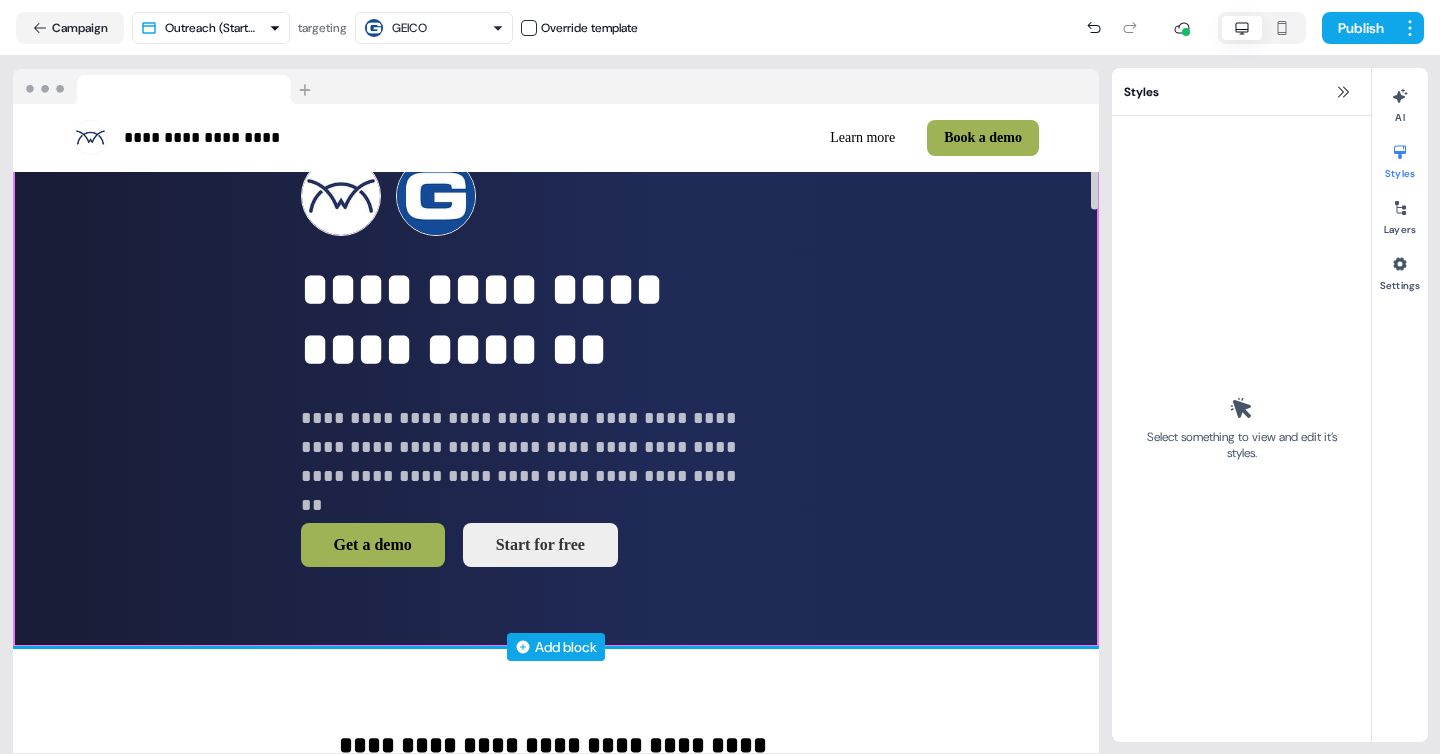 click on "Add block" at bounding box center [566, 647] 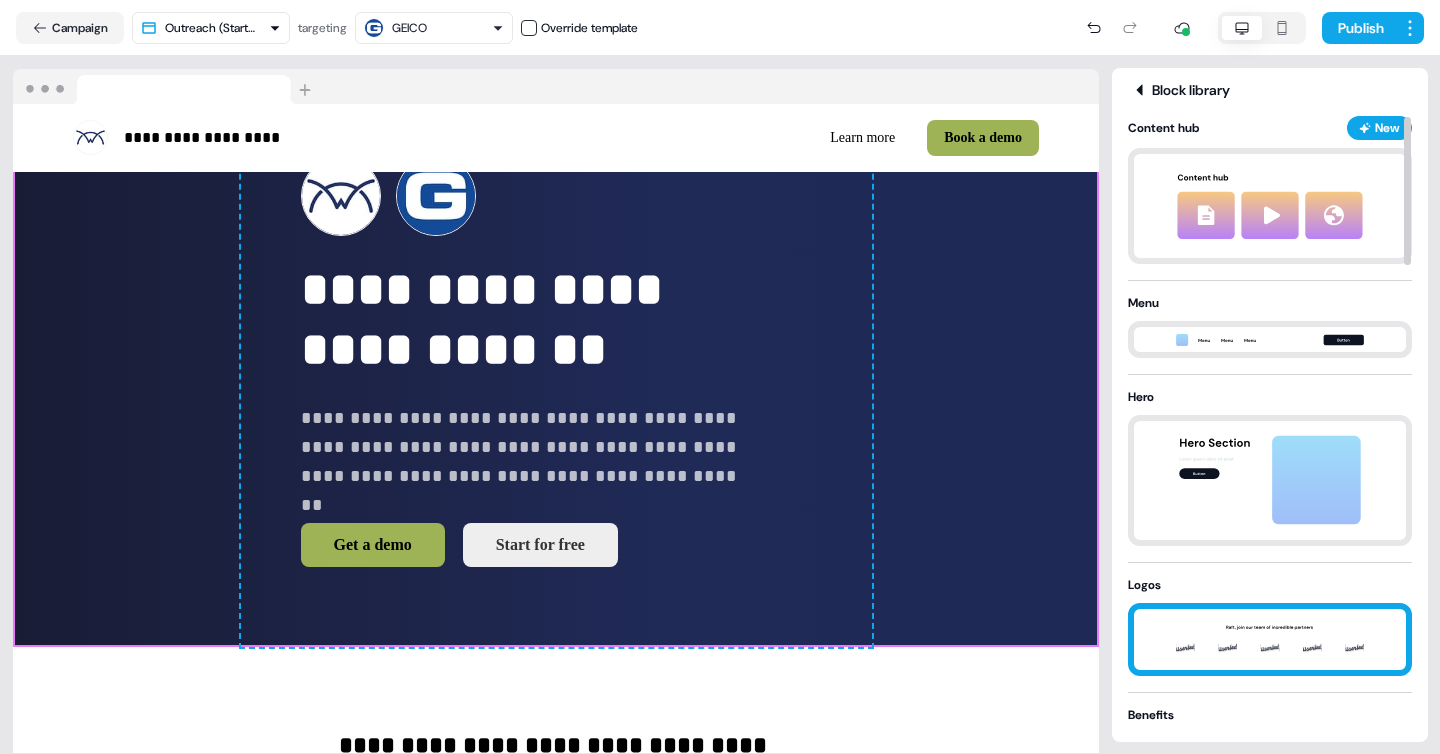click at bounding box center (1270, 639) 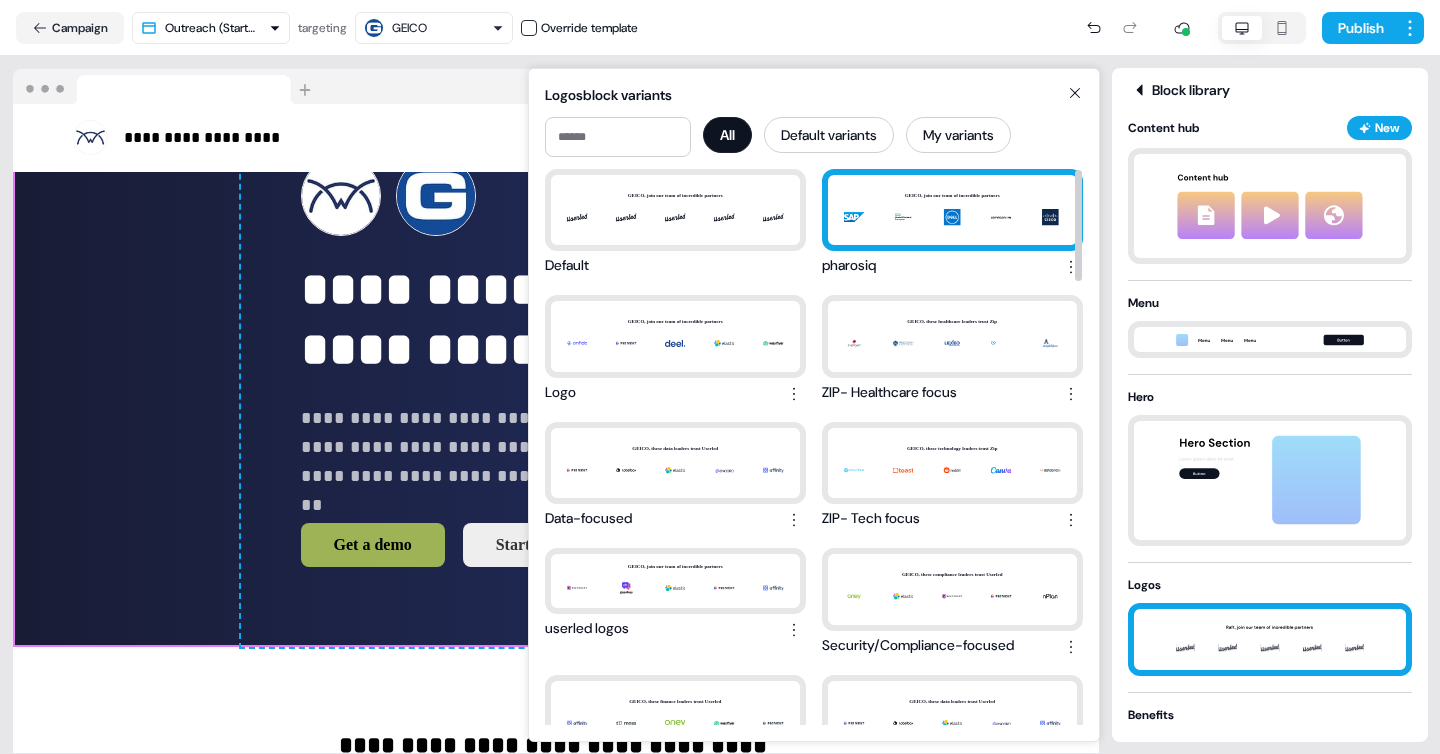 click on "GEICO, join our team of incredible partners" at bounding box center [952, 210] 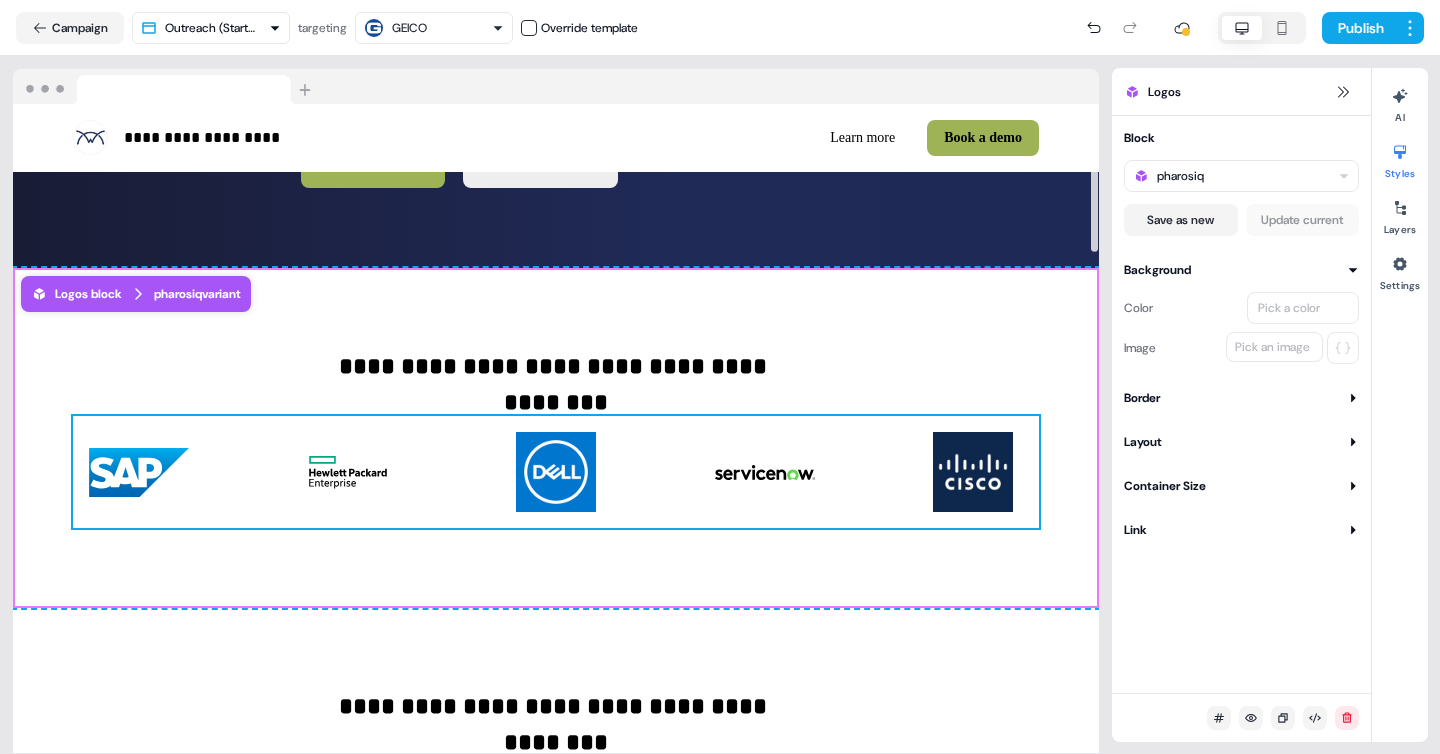 scroll, scrollTop: 480, scrollLeft: 0, axis: vertical 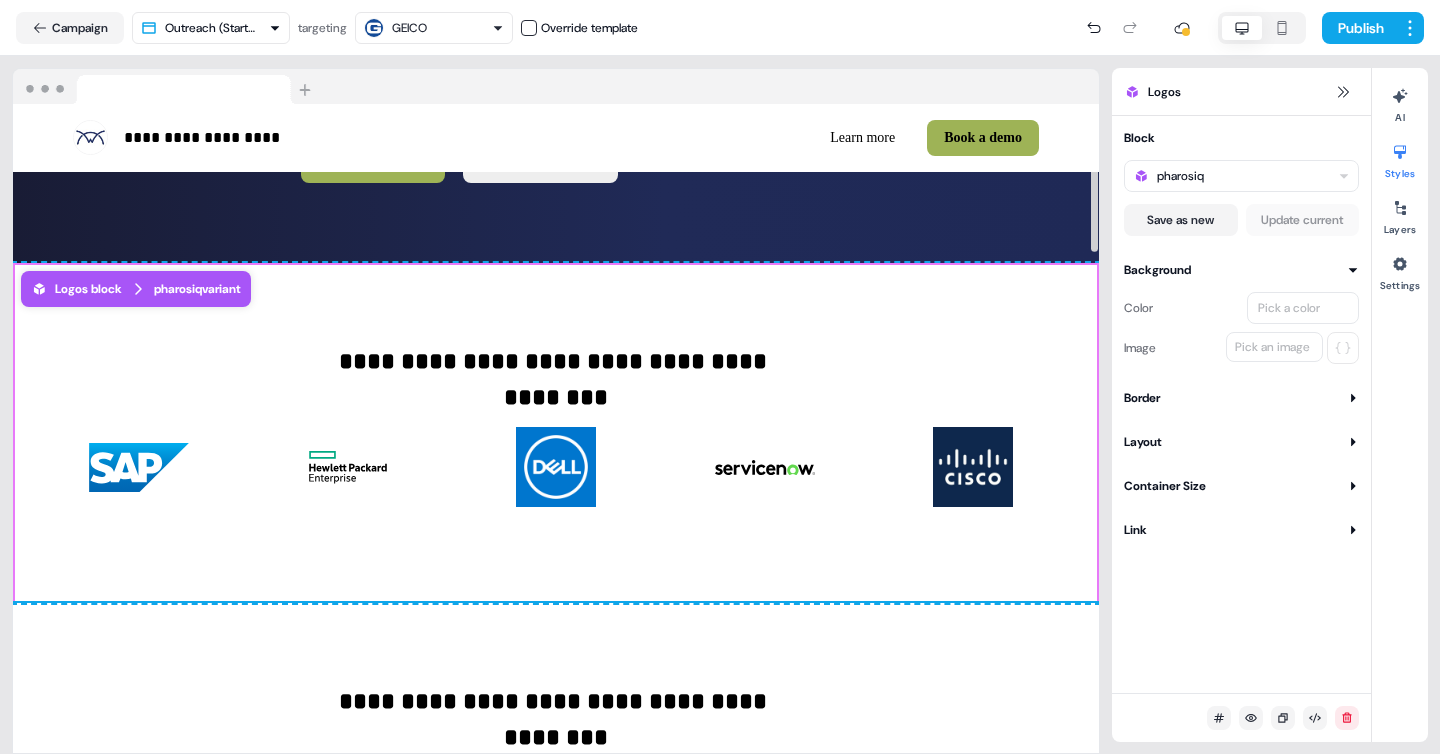 click on "**********" at bounding box center (556, 773) 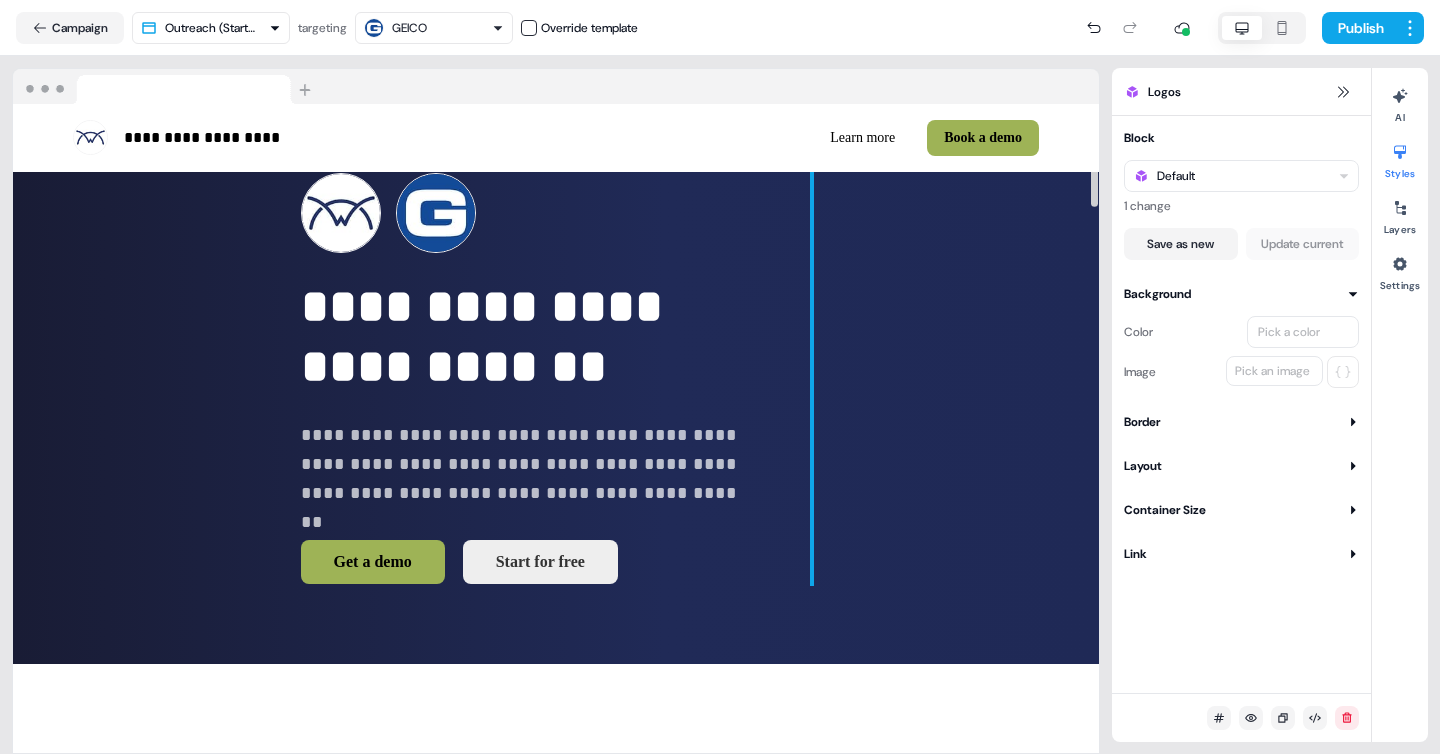 scroll, scrollTop: 77, scrollLeft: 0, axis: vertical 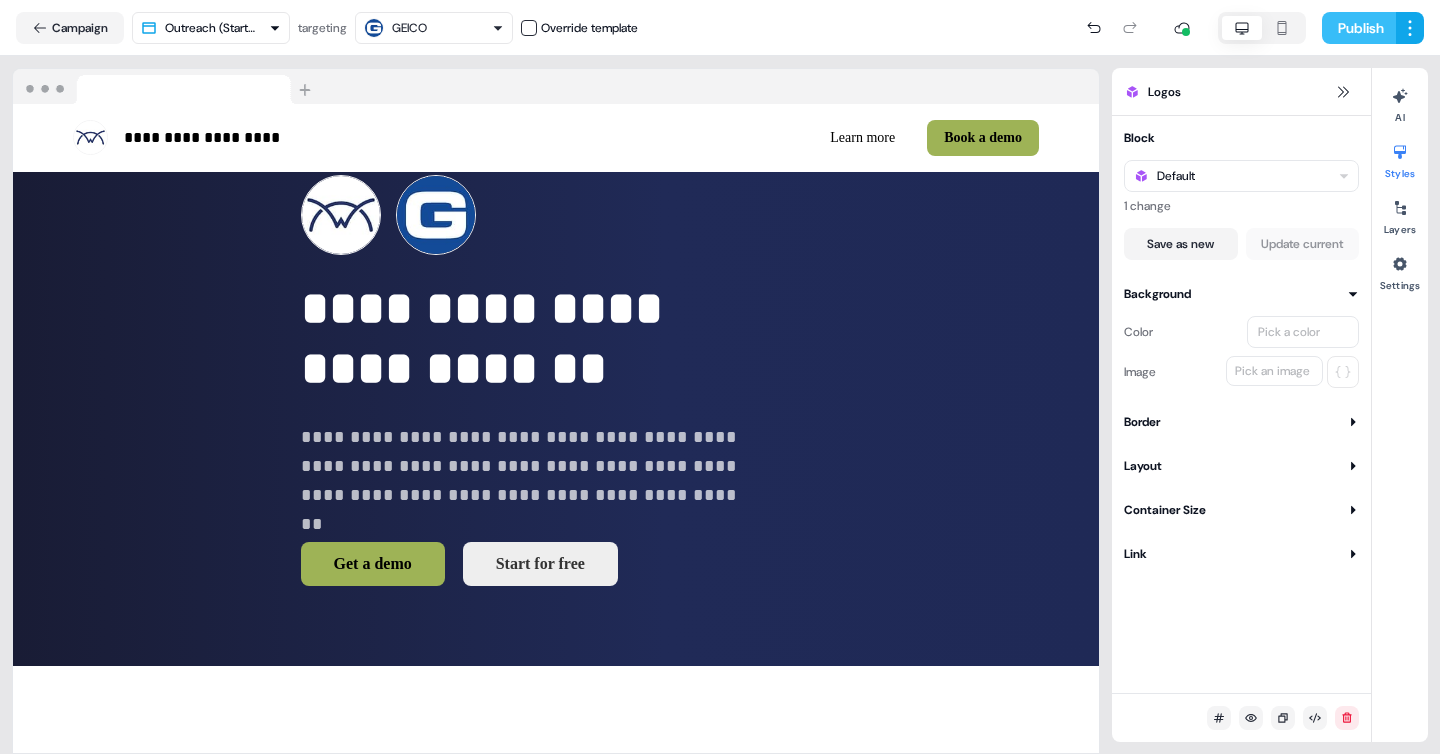 click on "Publish" at bounding box center (1359, 28) 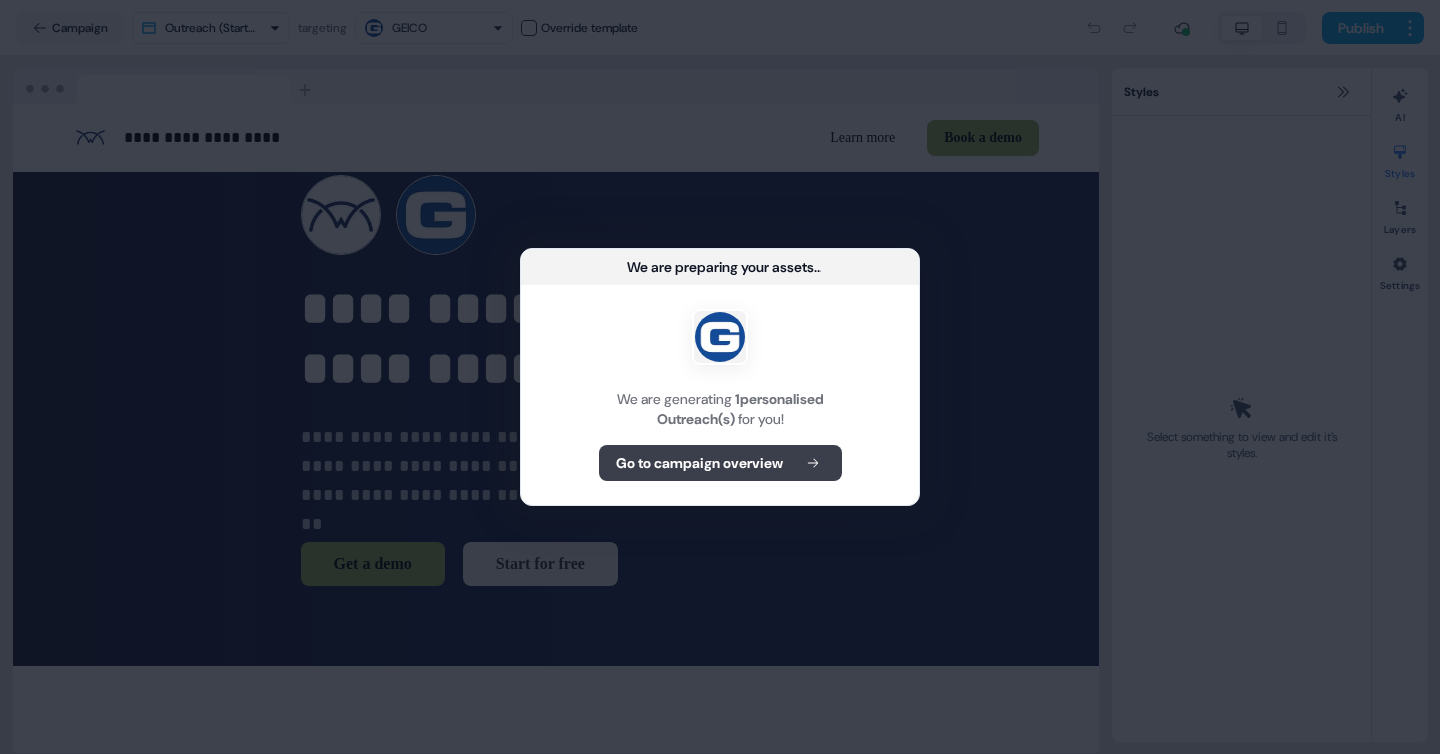 click on "Go to campaign overview" at bounding box center [699, 463] 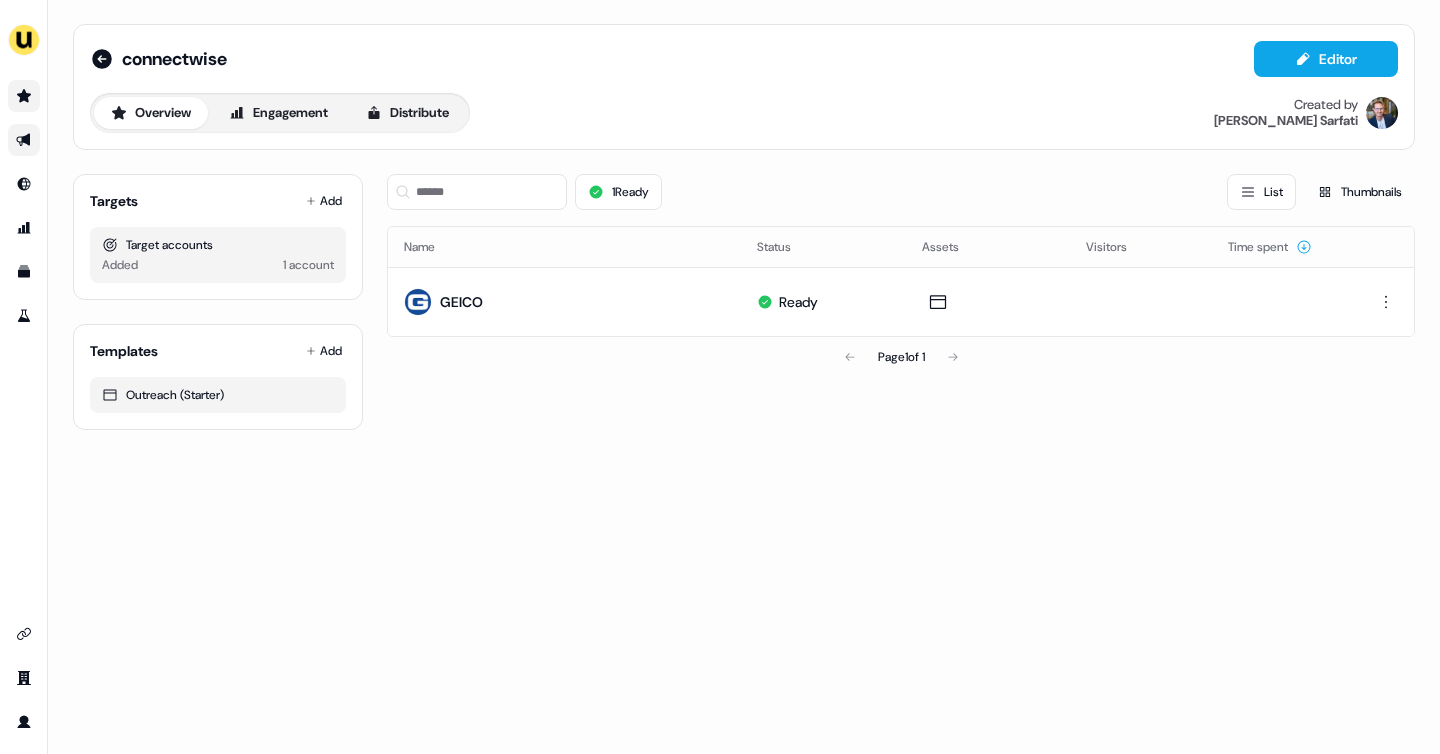 click 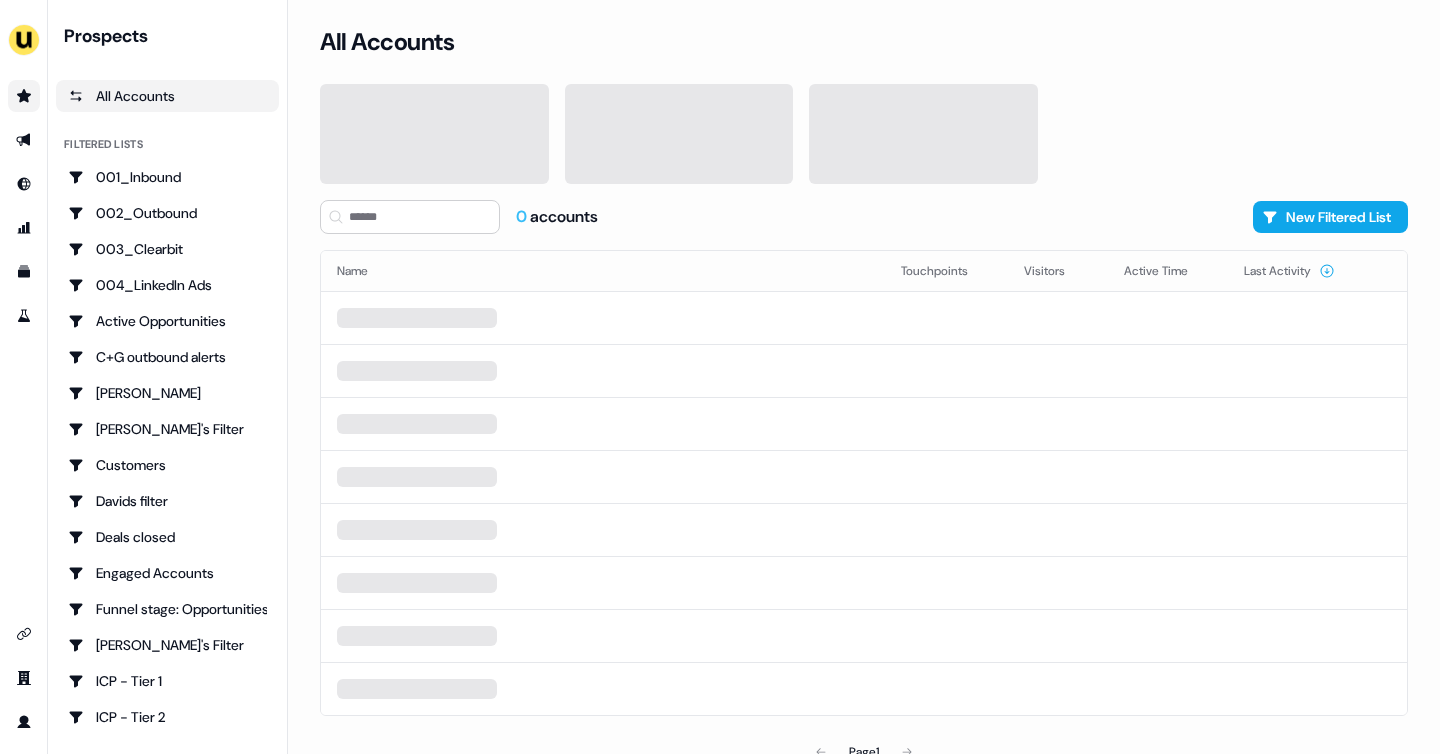 scroll, scrollTop: 0, scrollLeft: 0, axis: both 